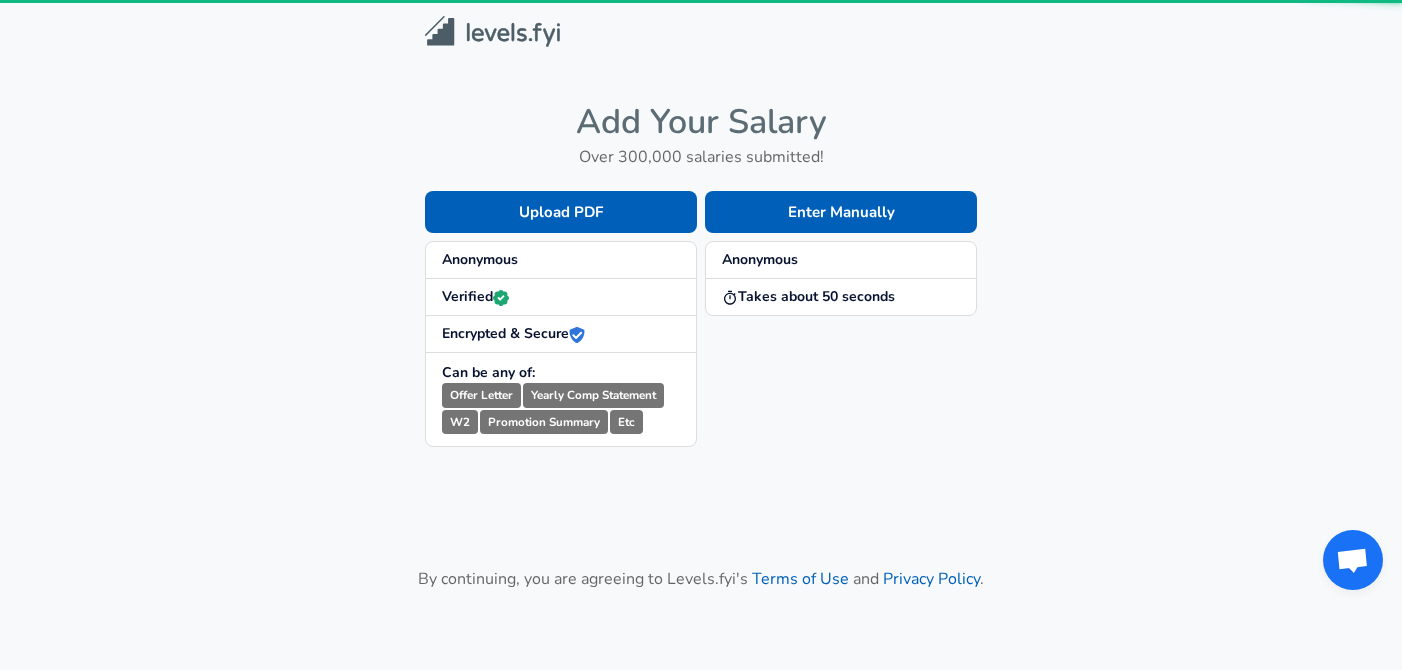scroll, scrollTop: 0, scrollLeft: 0, axis: both 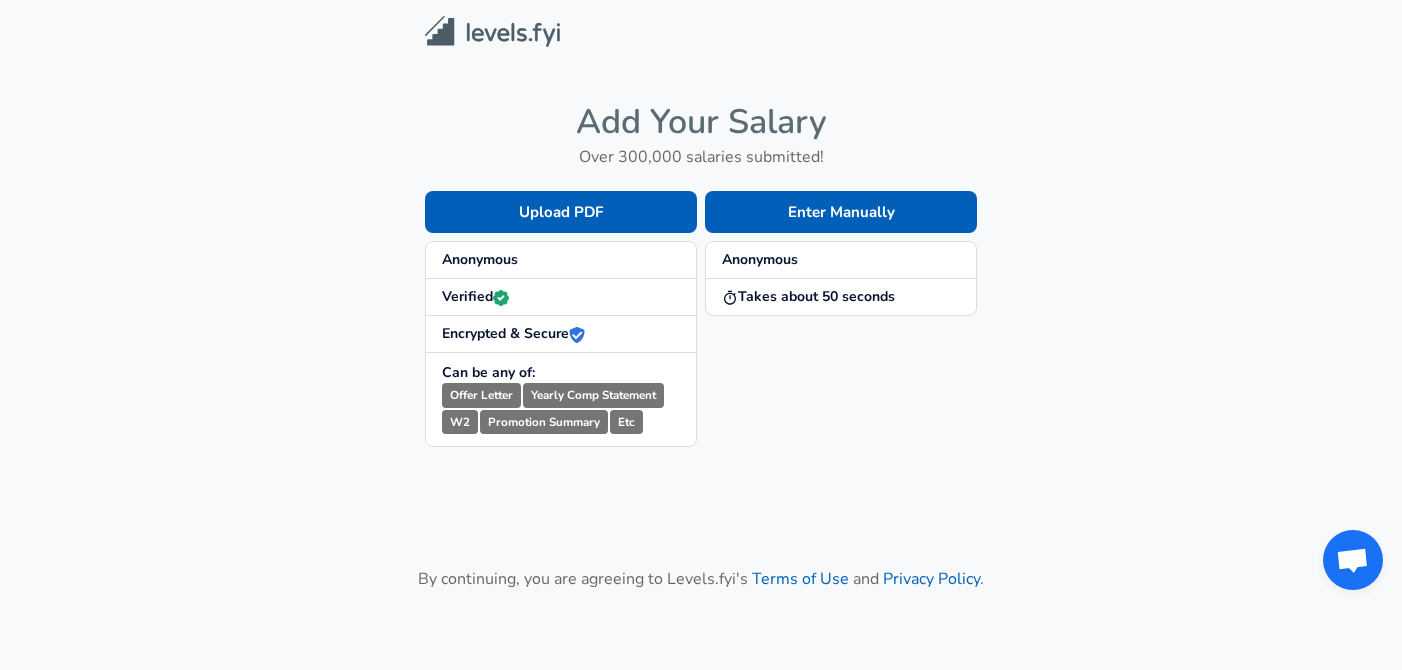 click on "Anonymous" at bounding box center (841, 260) 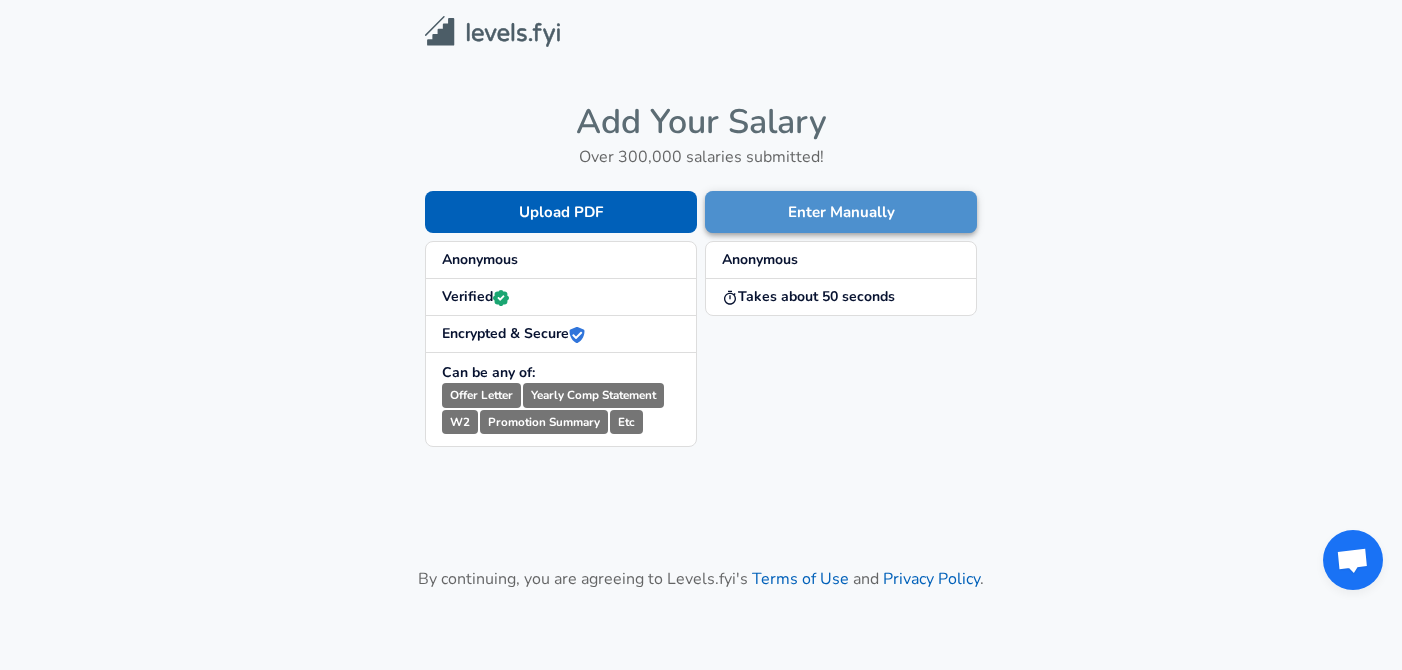click on "Enter Manually" at bounding box center (841, 212) 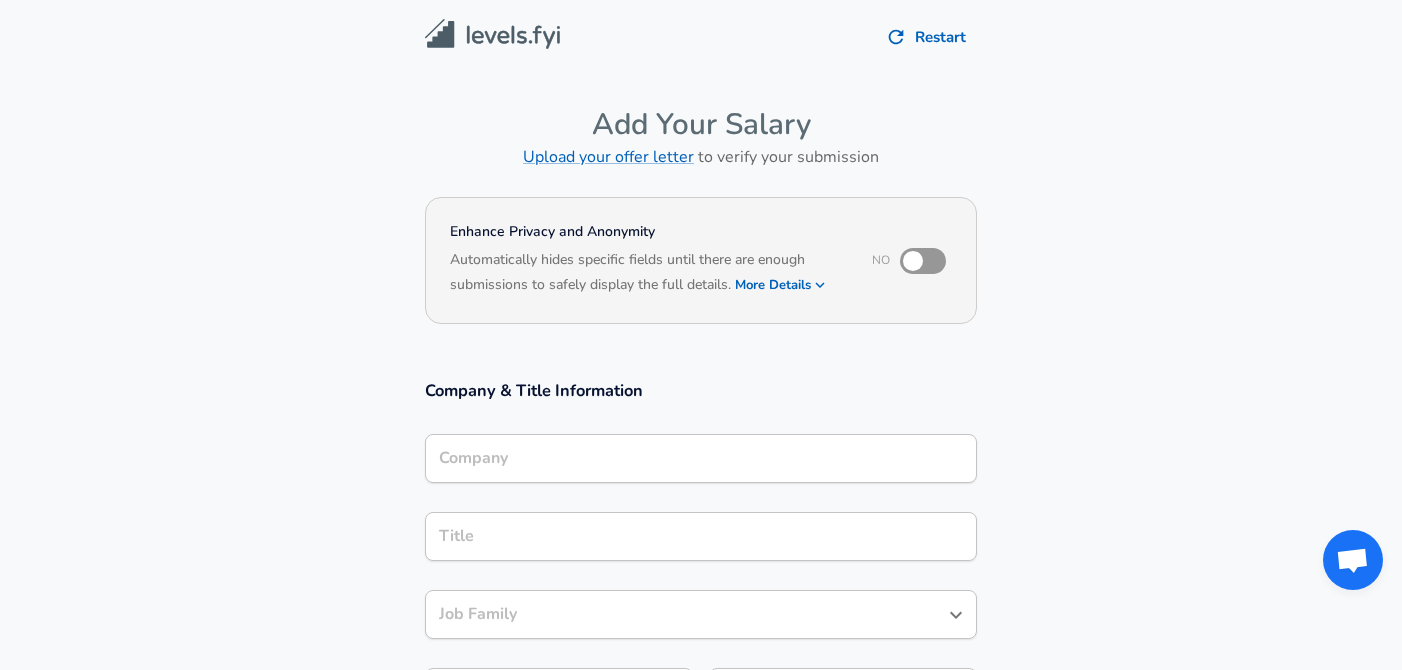 click on "Company" at bounding box center (701, 458) 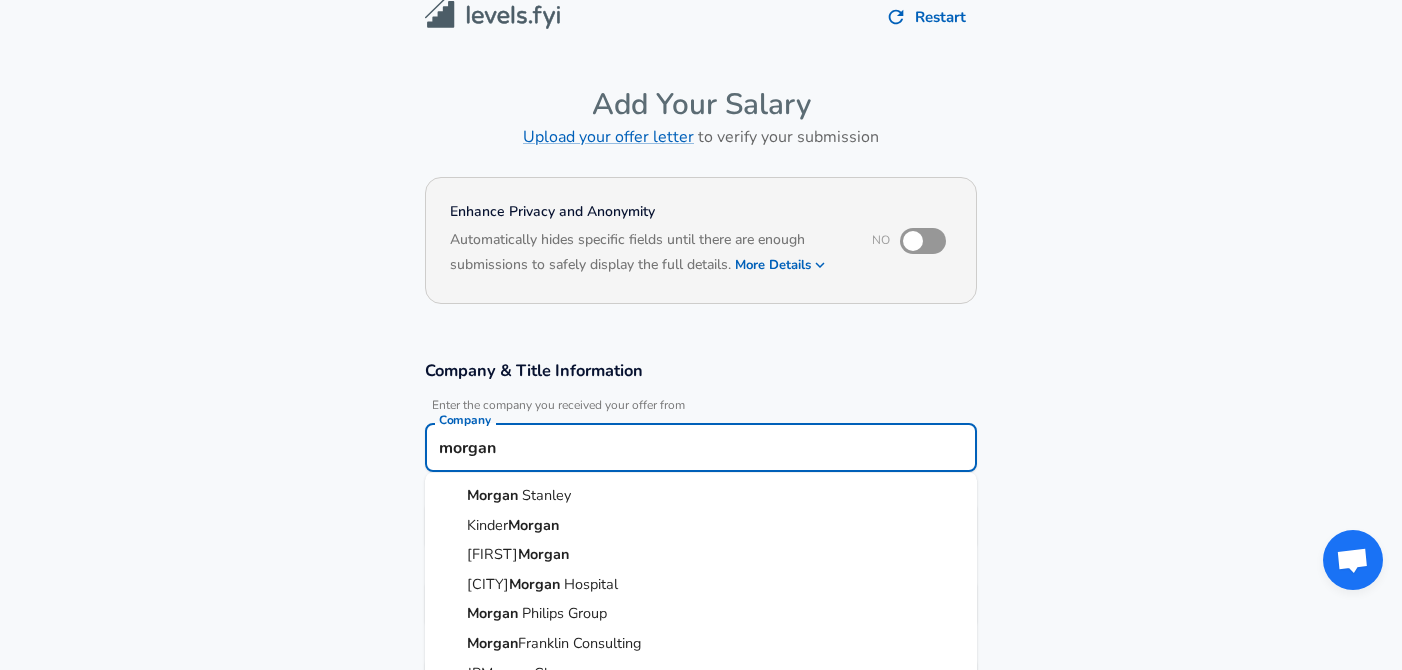 click on "Stanley" at bounding box center (546, 495) 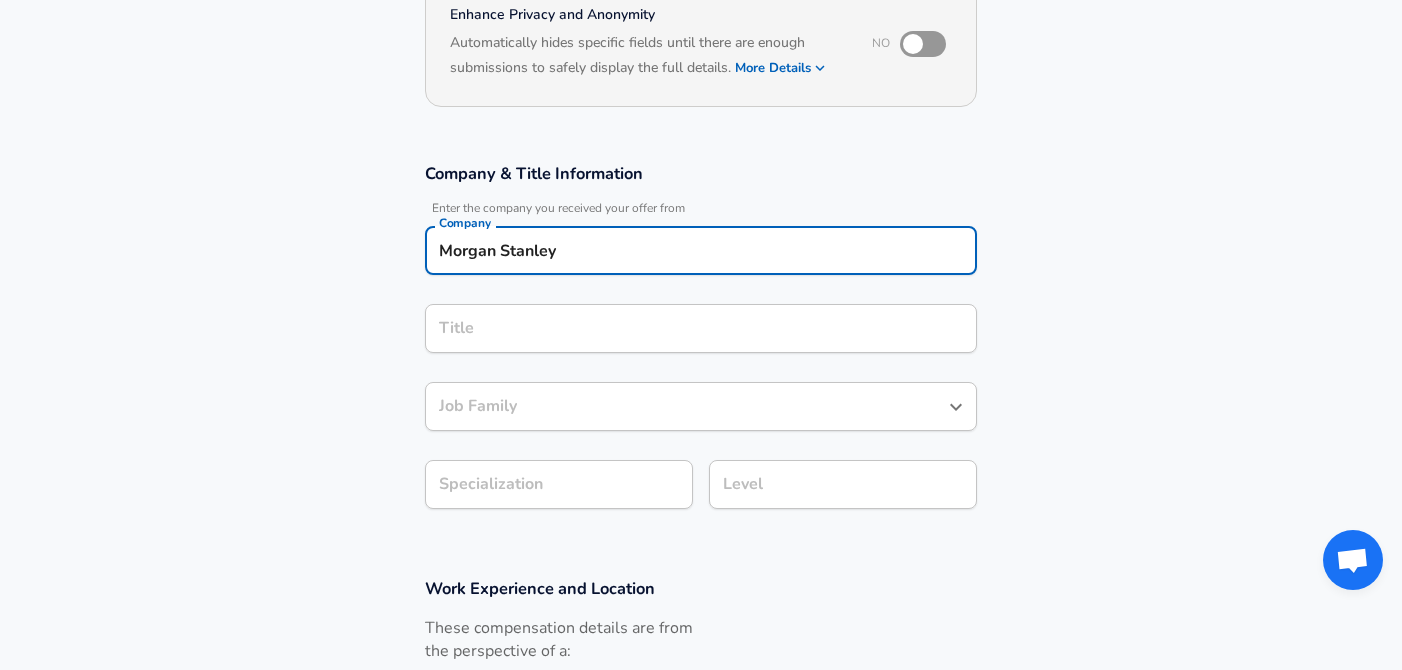 type on "Morgan Stanley" 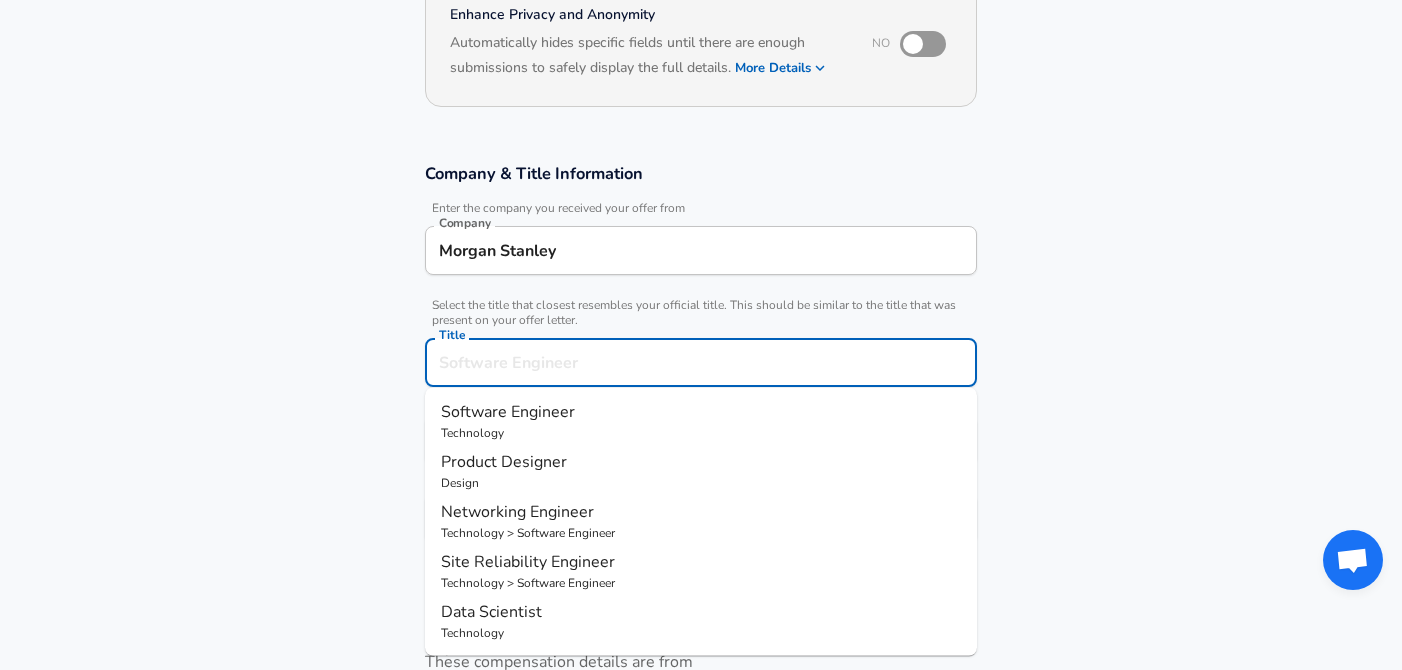 scroll, scrollTop: 257, scrollLeft: 0, axis: vertical 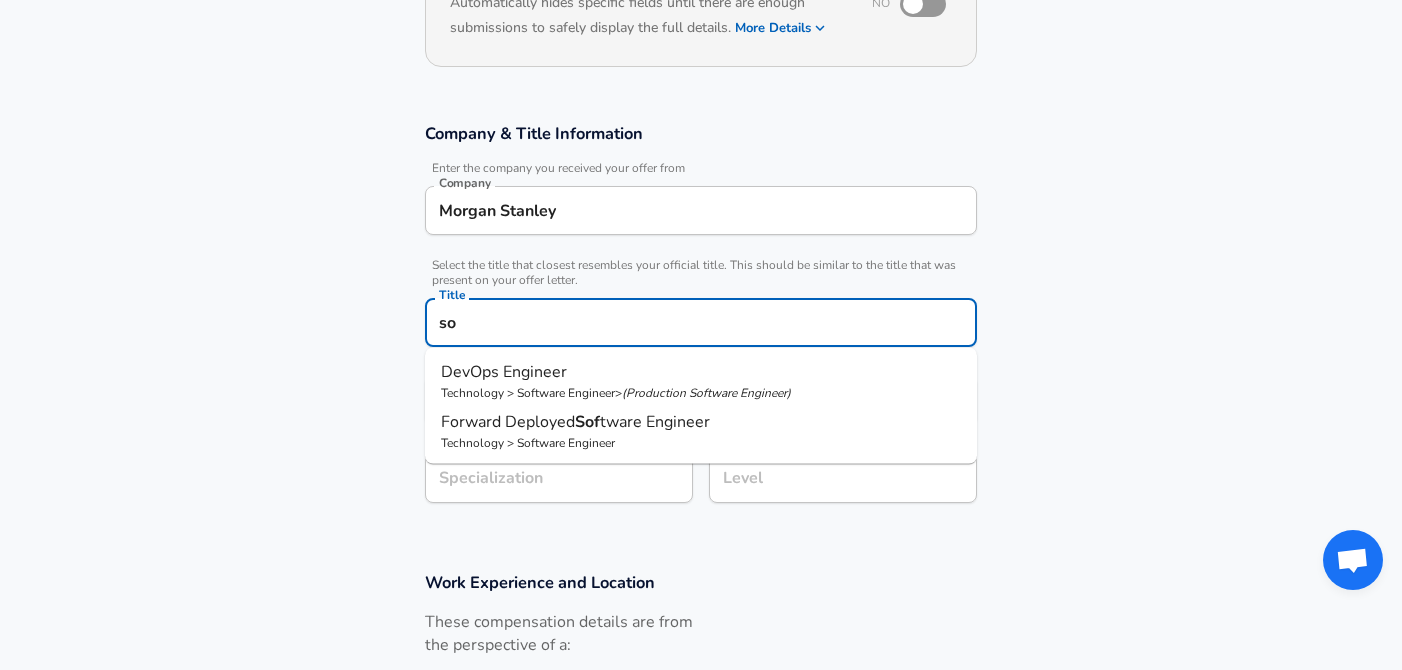 type on "s" 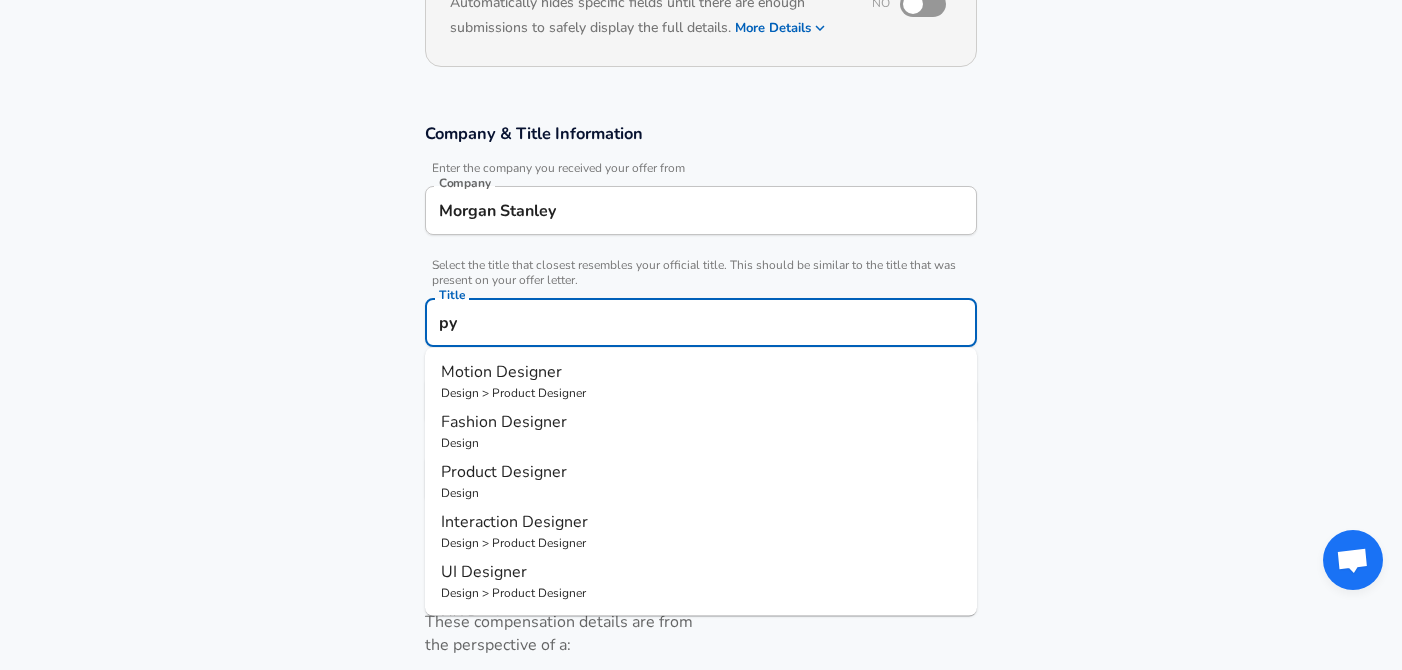 type on "p" 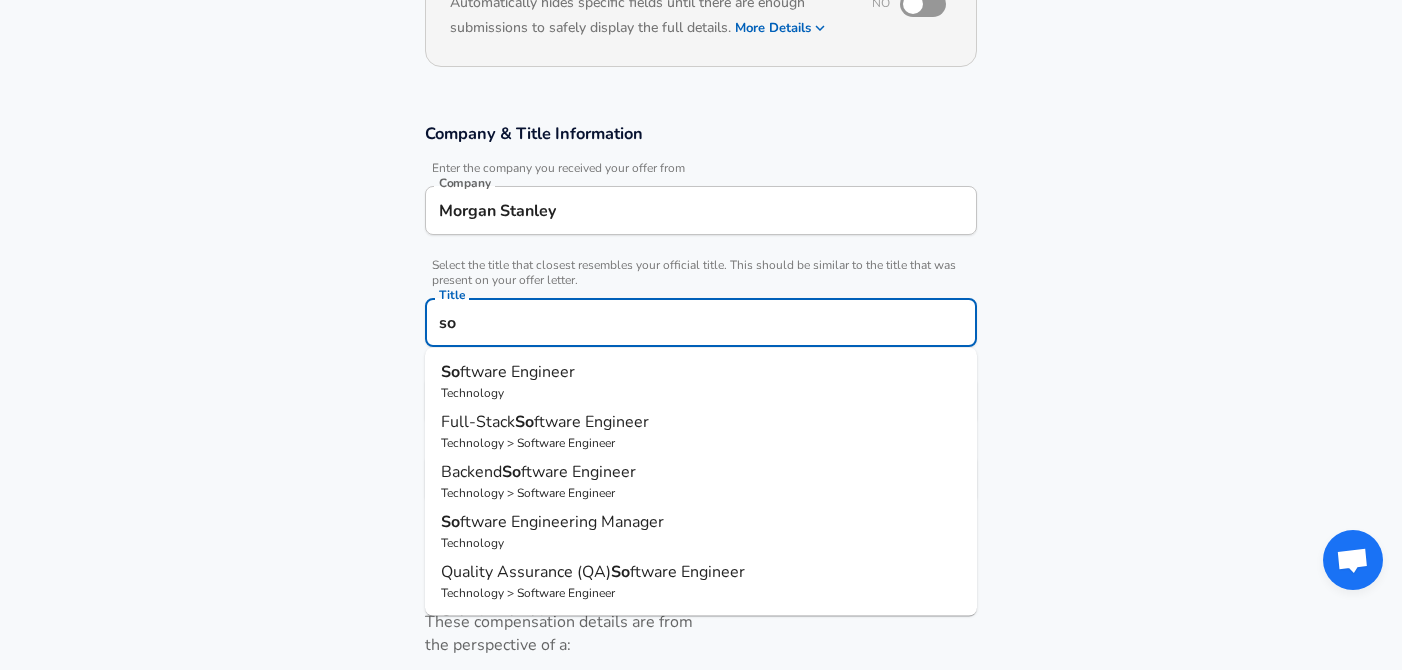 click on "So ftware Engineer" at bounding box center (701, 372) 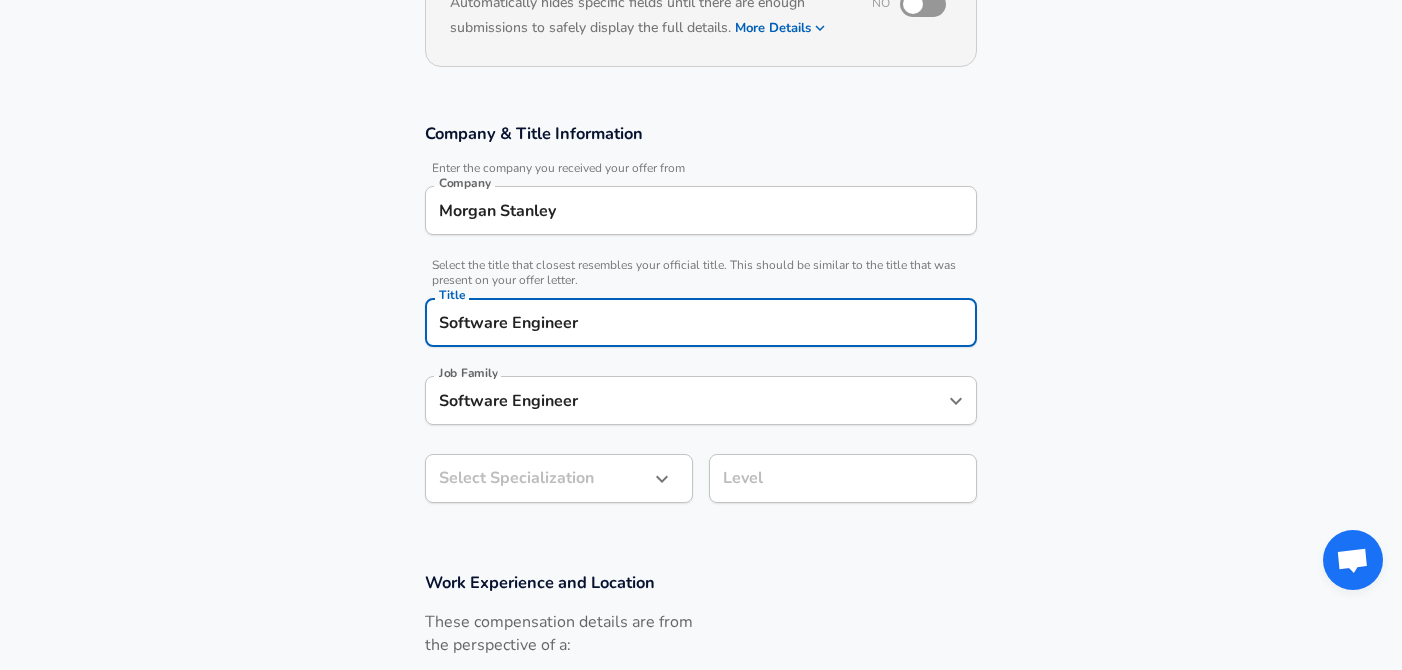 type on "Software Engineer" 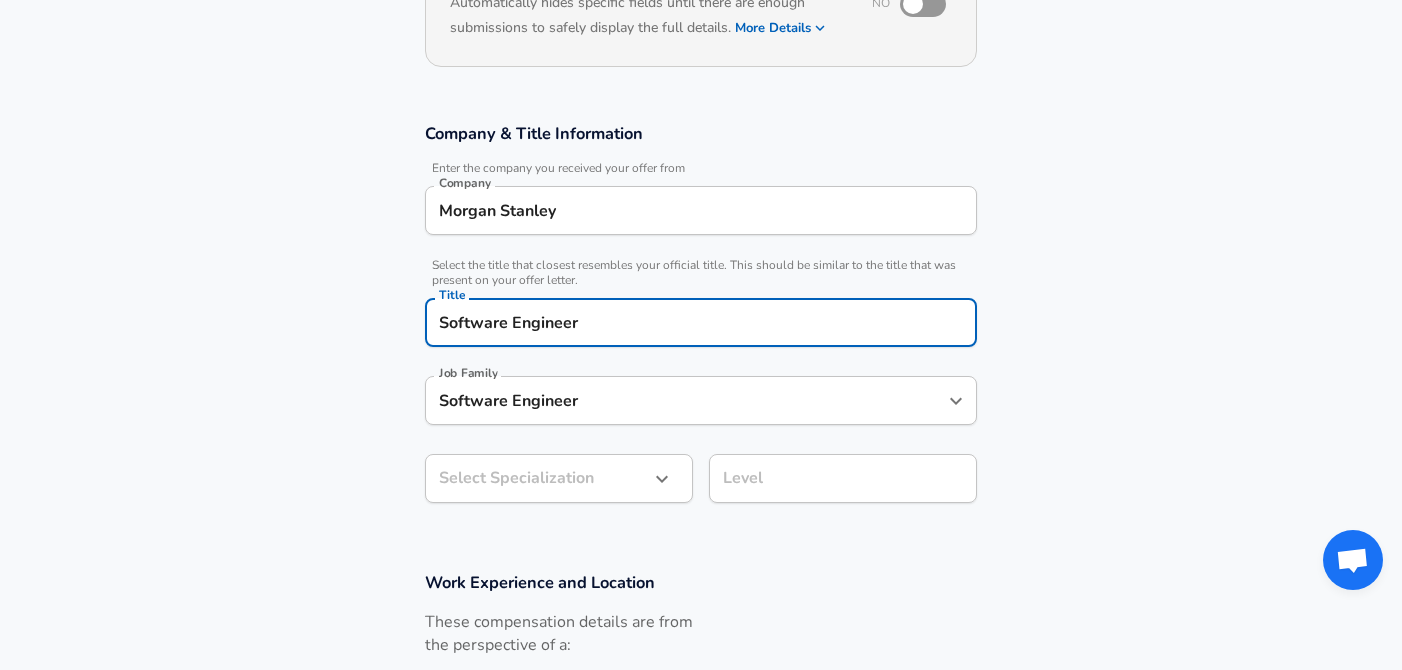 click 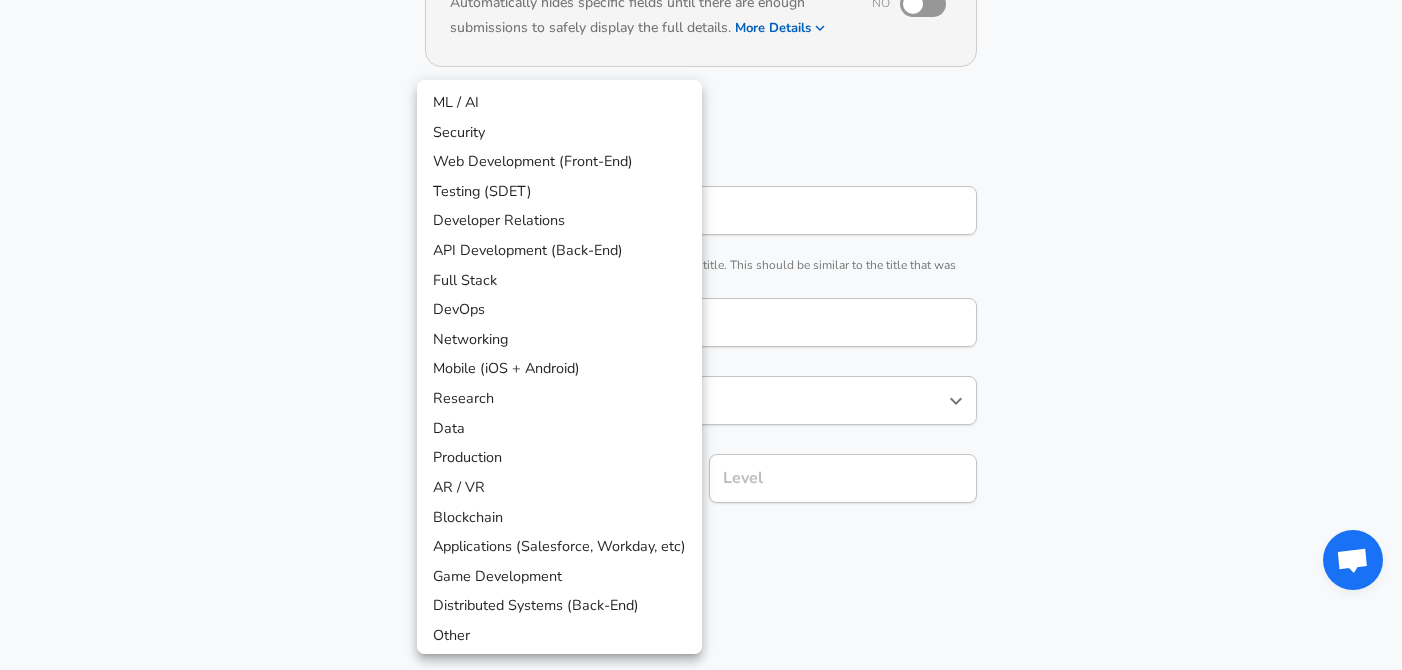 type 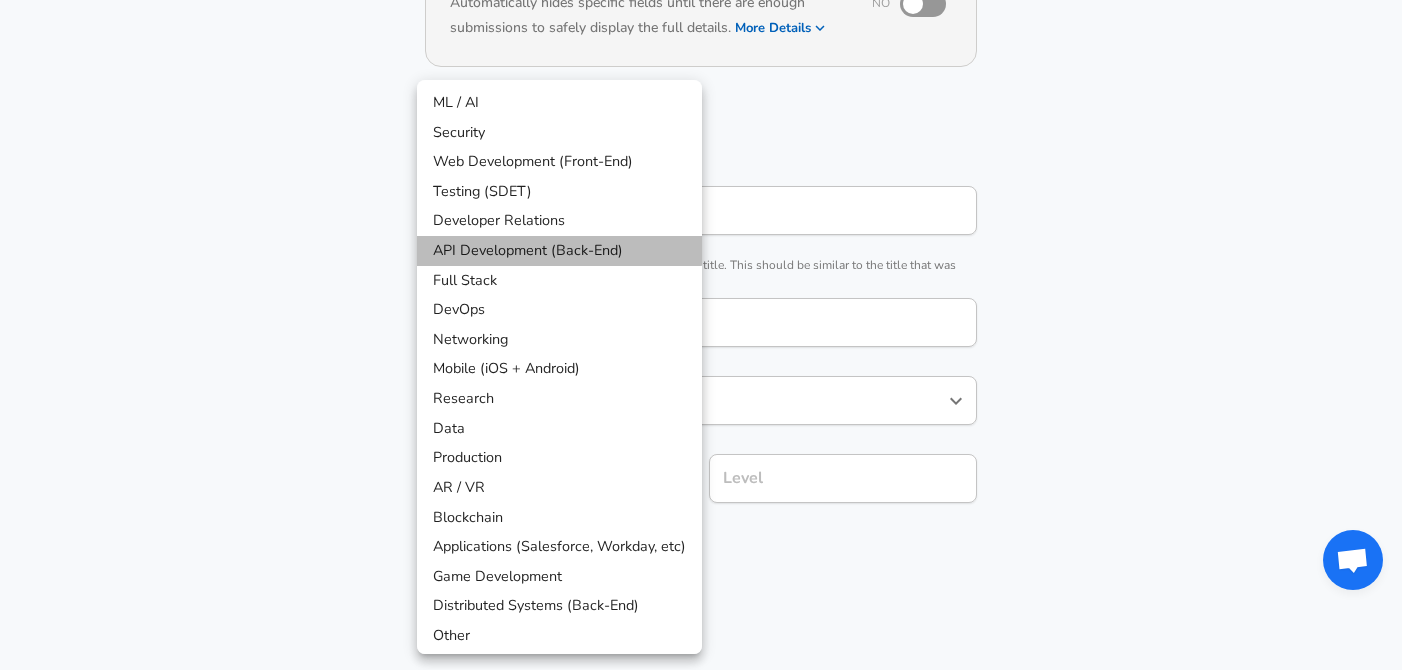 click on "API Development (Back-End)" at bounding box center (559, 251) 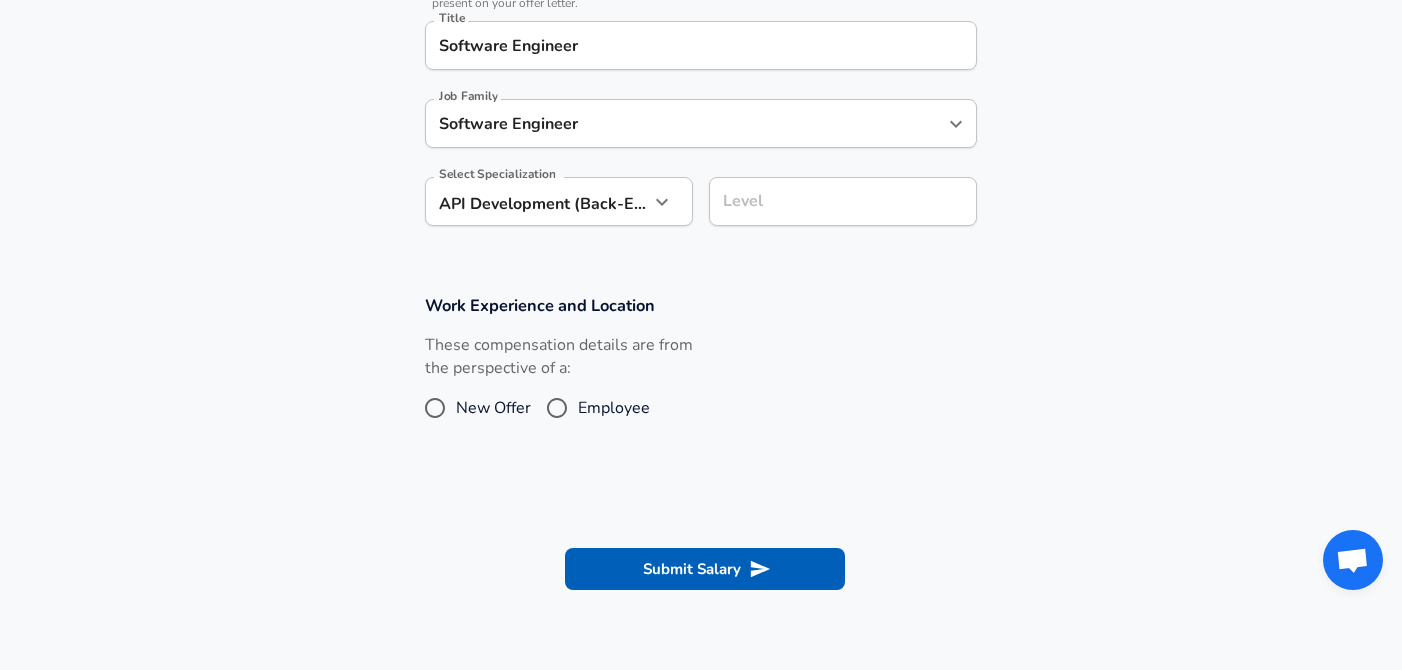 scroll, scrollTop: 548, scrollLeft: 0, axis: vertical 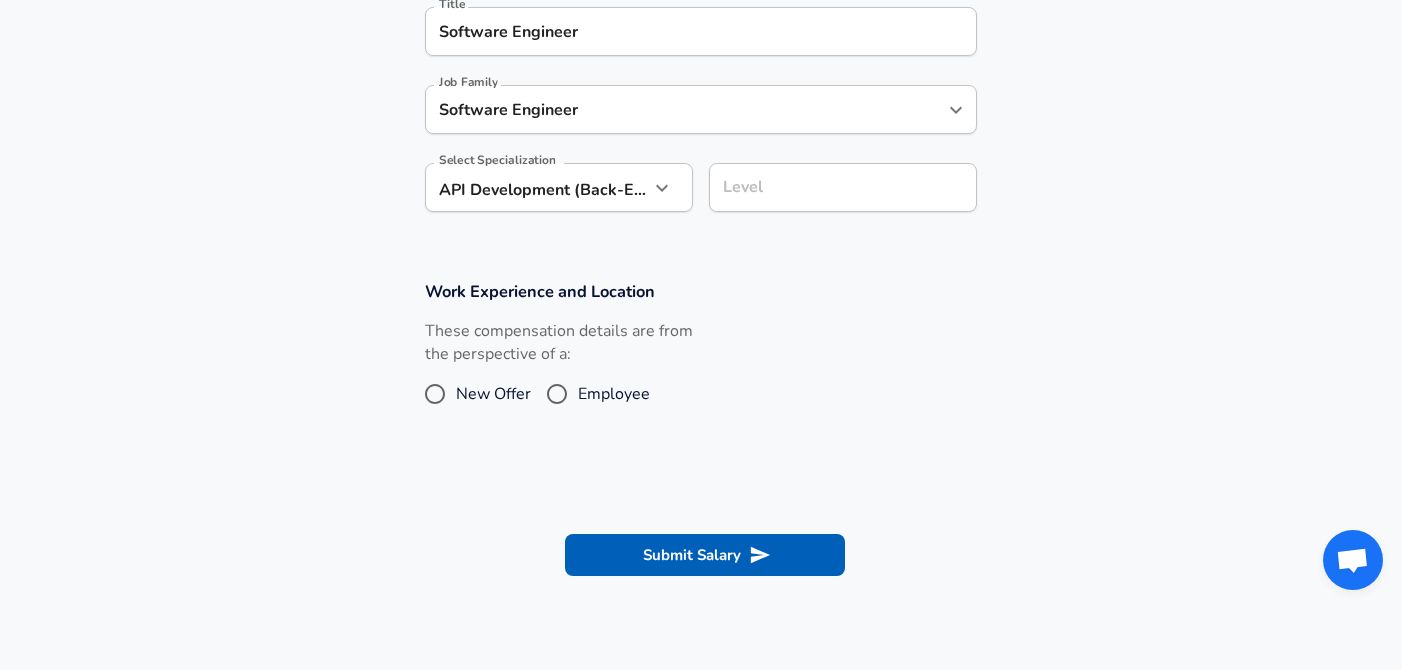 click on "Employee" at bounding box center (557, 394) 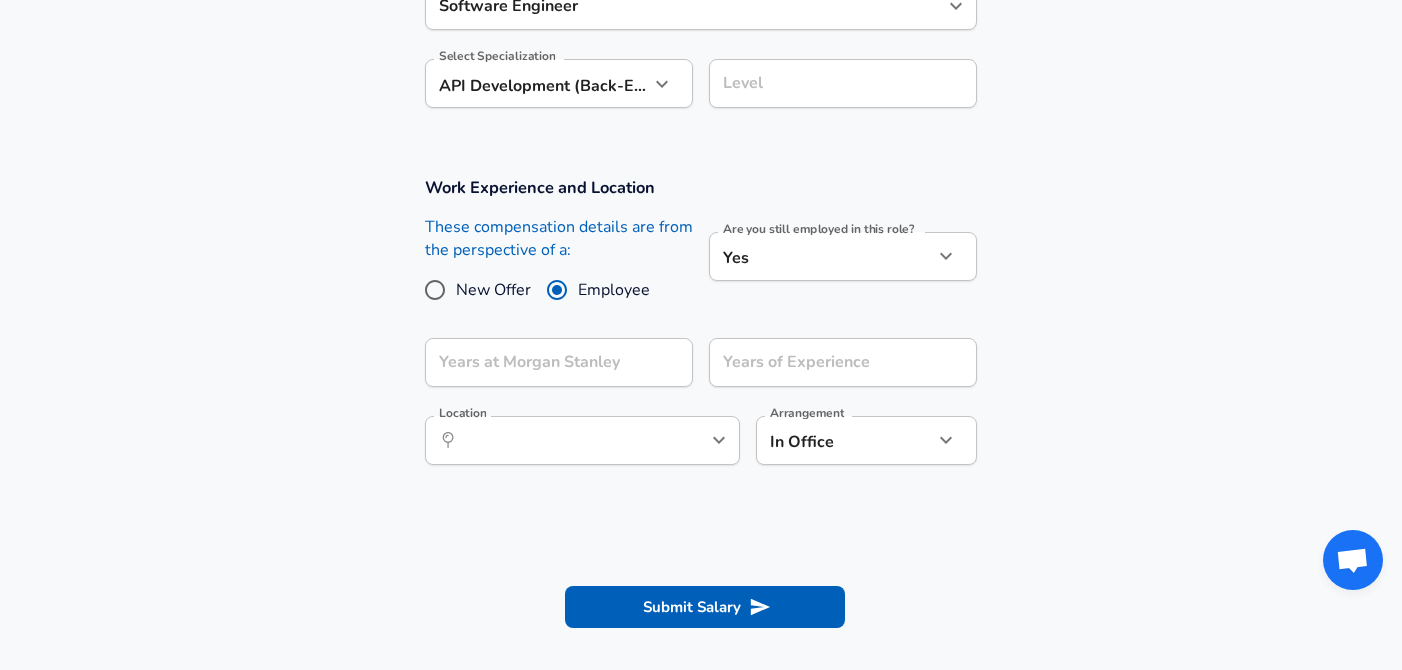 scroll, scrollTop: 653, scrollLeft: 0, axis: vertical 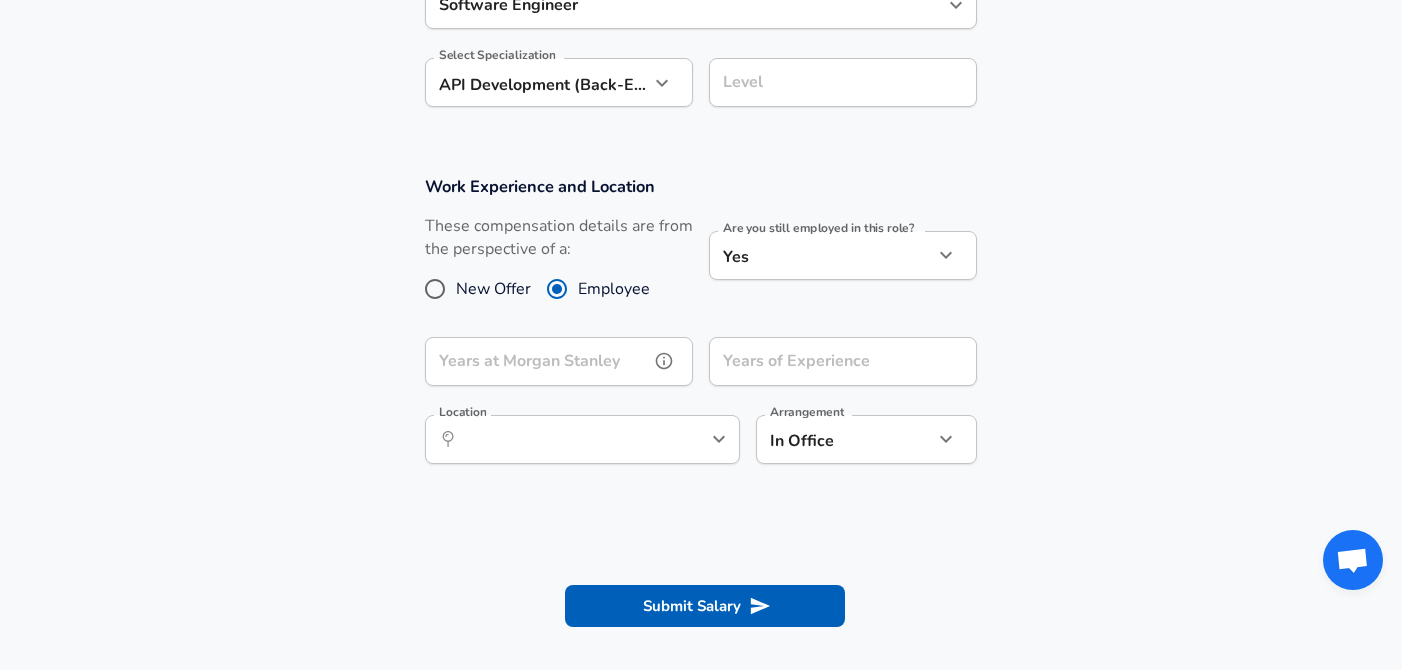 click on "Years at Morgan Stanley" at bounding box center (537, 361) 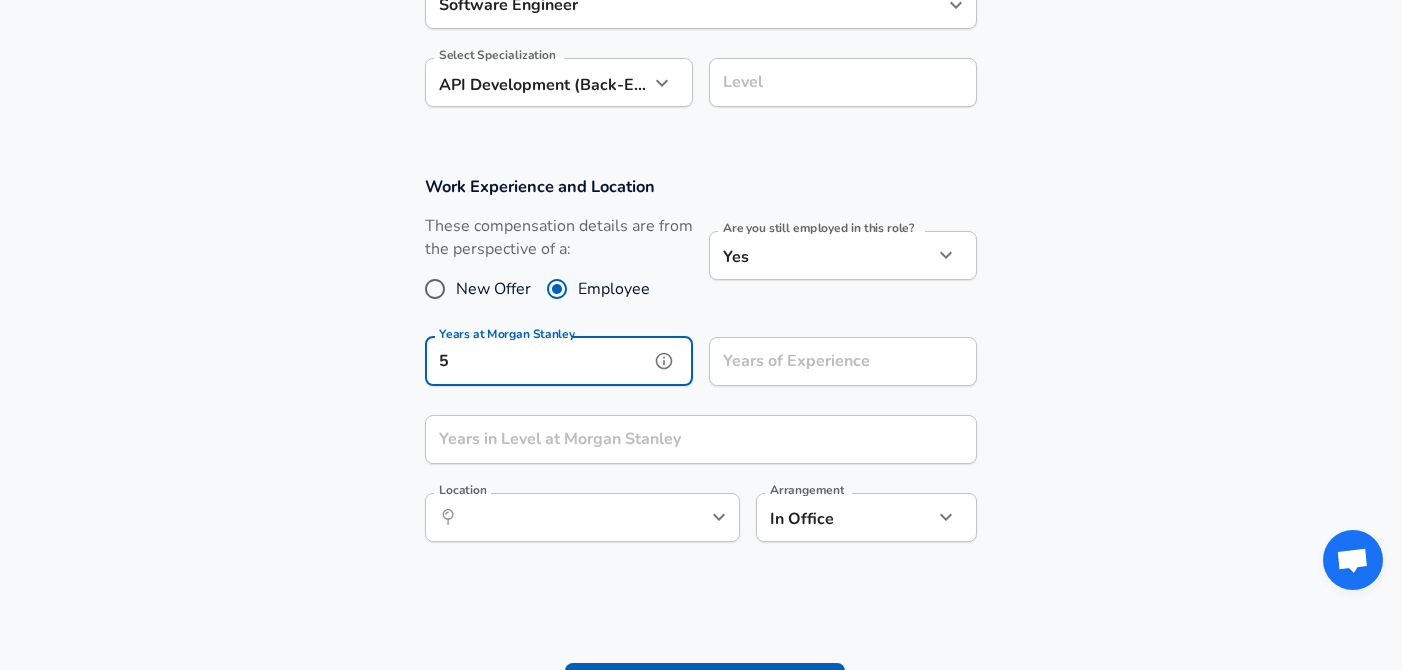 type on "5" 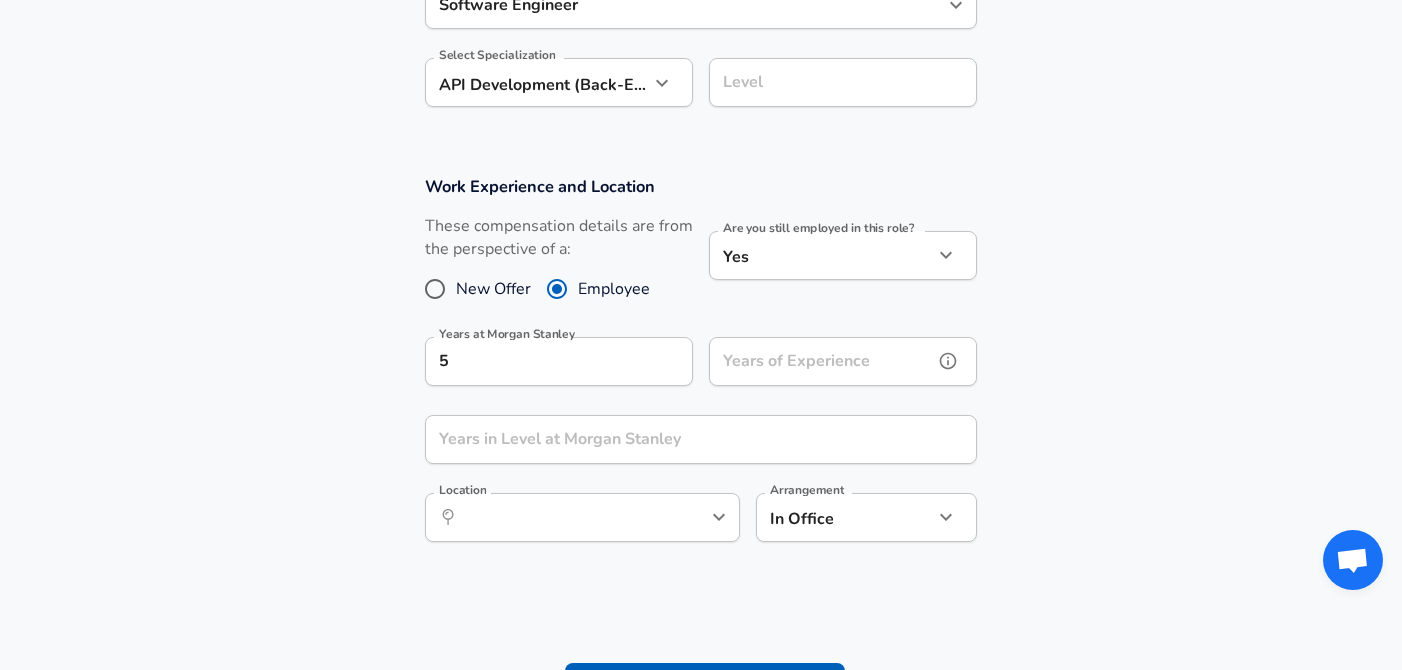 click on "Years of Experience" at bounding box center (821, 361) 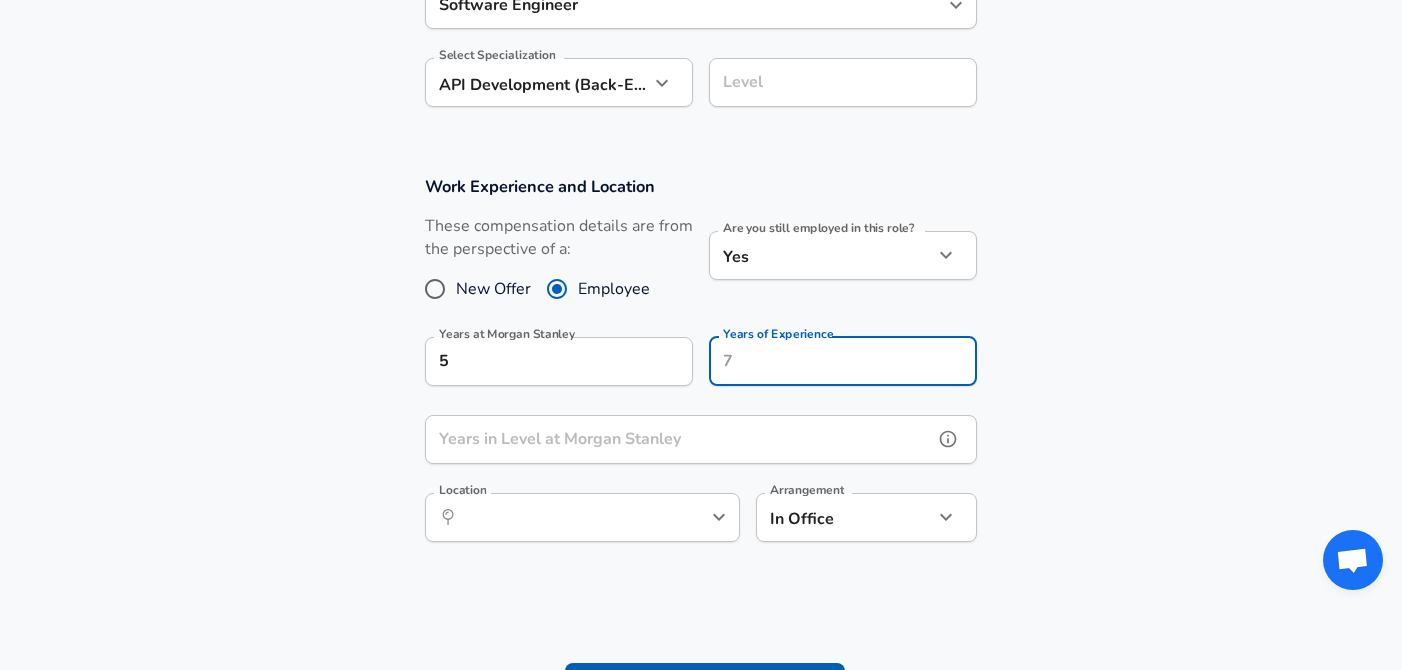 click on "Work Experience and Location These compensation details are from the perspective of a: New Offer Employee Are you still employed in this role? Yes yes Are you still employed in this role? Years at Morgan Stanley 5 Years at Morgan Stanley Years of Experience Years of Experience Years in Level at Morgan Stanley Years in Level at Morgan Stanley Location ​ Location Arrangement In Office office Arrangement" at bounding box center (701, 365) 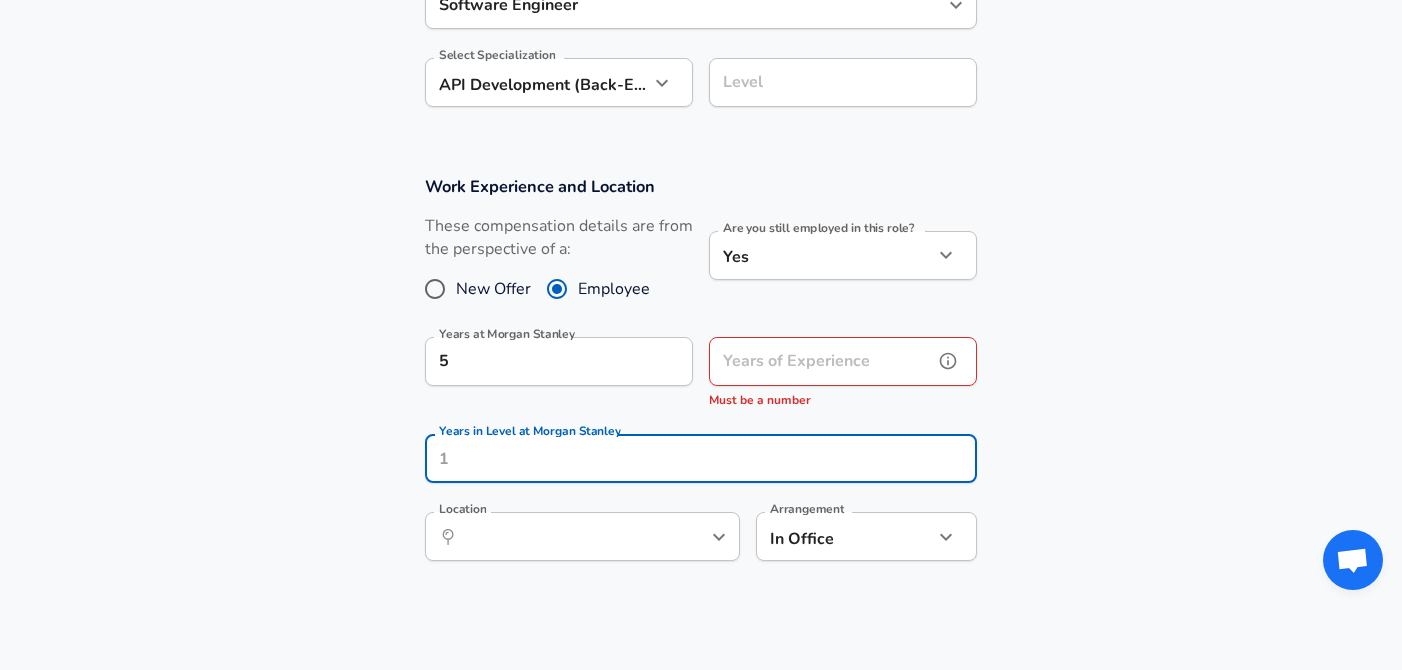 click on "Years of Experience" at bounding box center (821, 361) 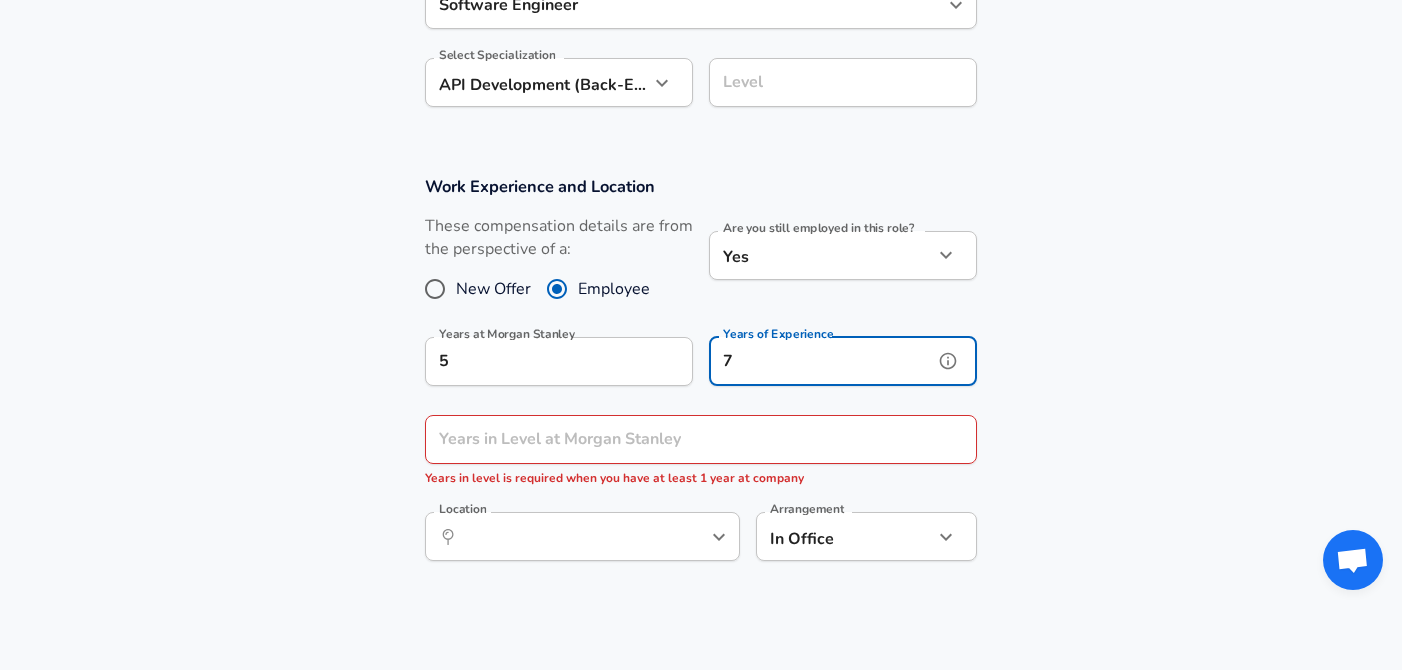 type on "7" 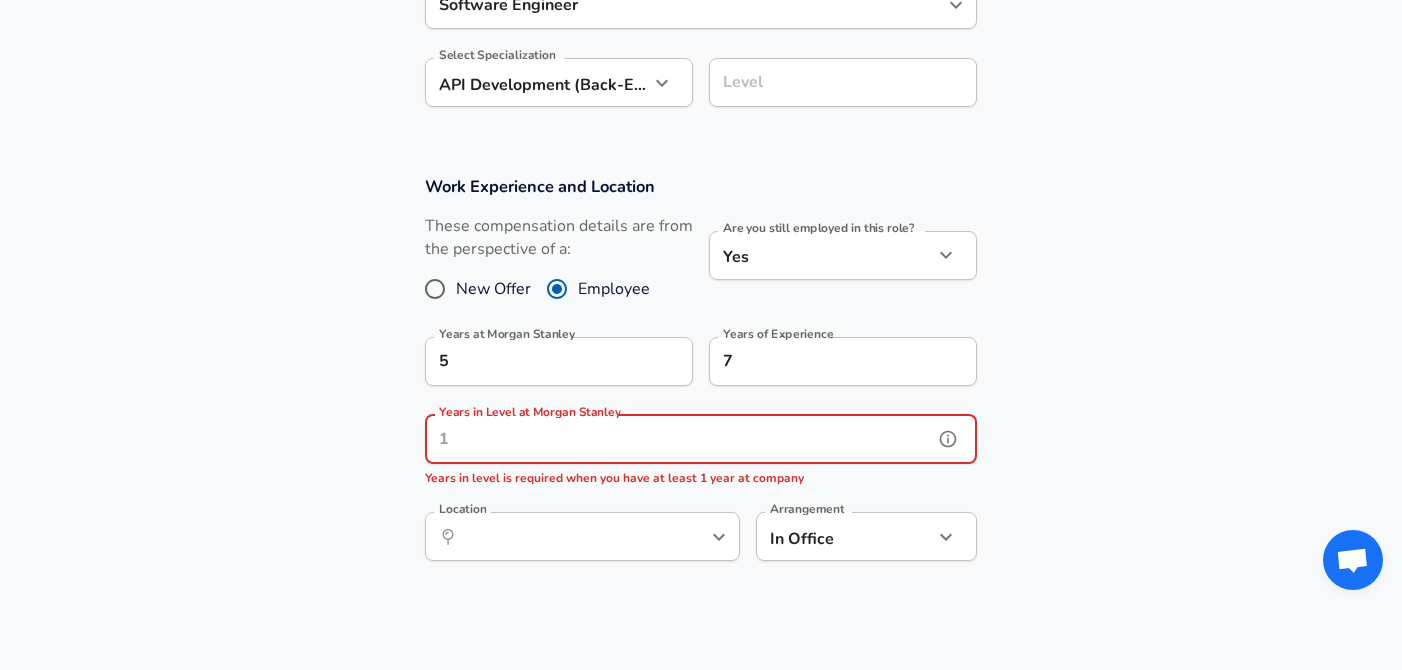 click on "Years in Level at Morgan Stanley Years in Level at Morgan Stanley Years in level is required when you have at least 1 year at company" at bounding box center (701, 452) 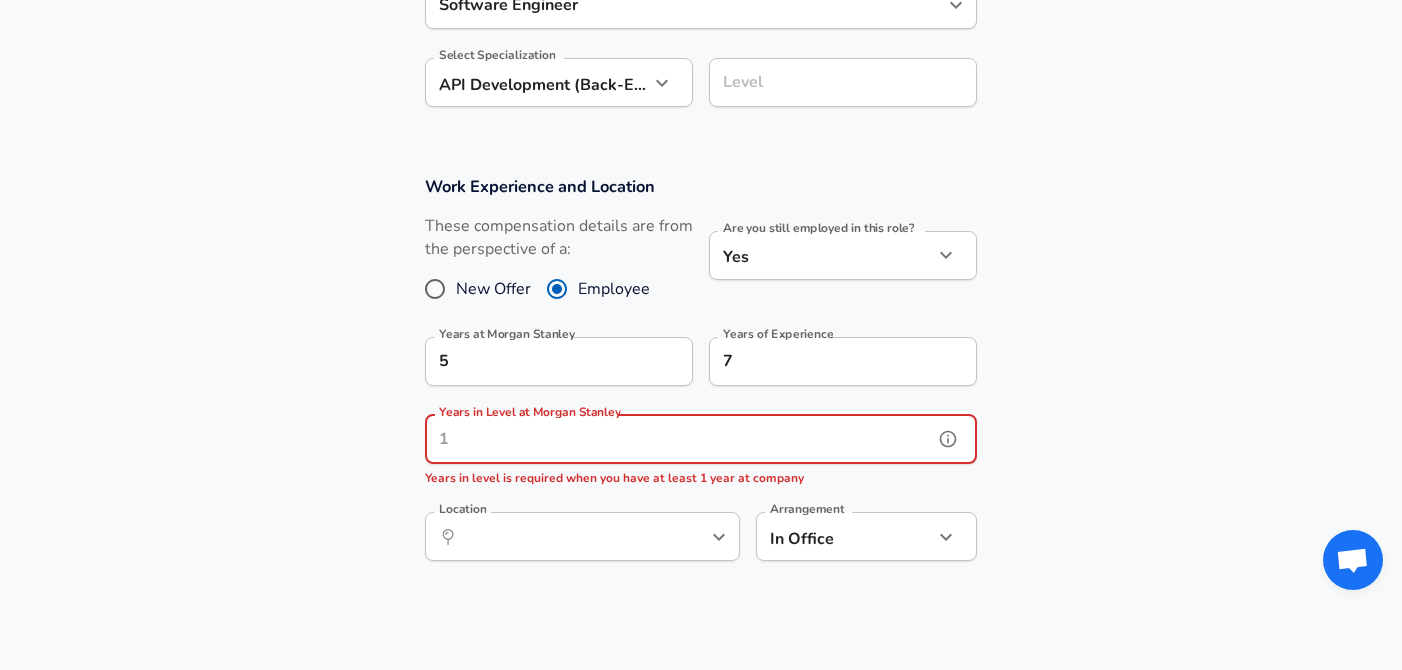 click on "Years in Level at Morgan Stanley" at bounding box center [679, 439] 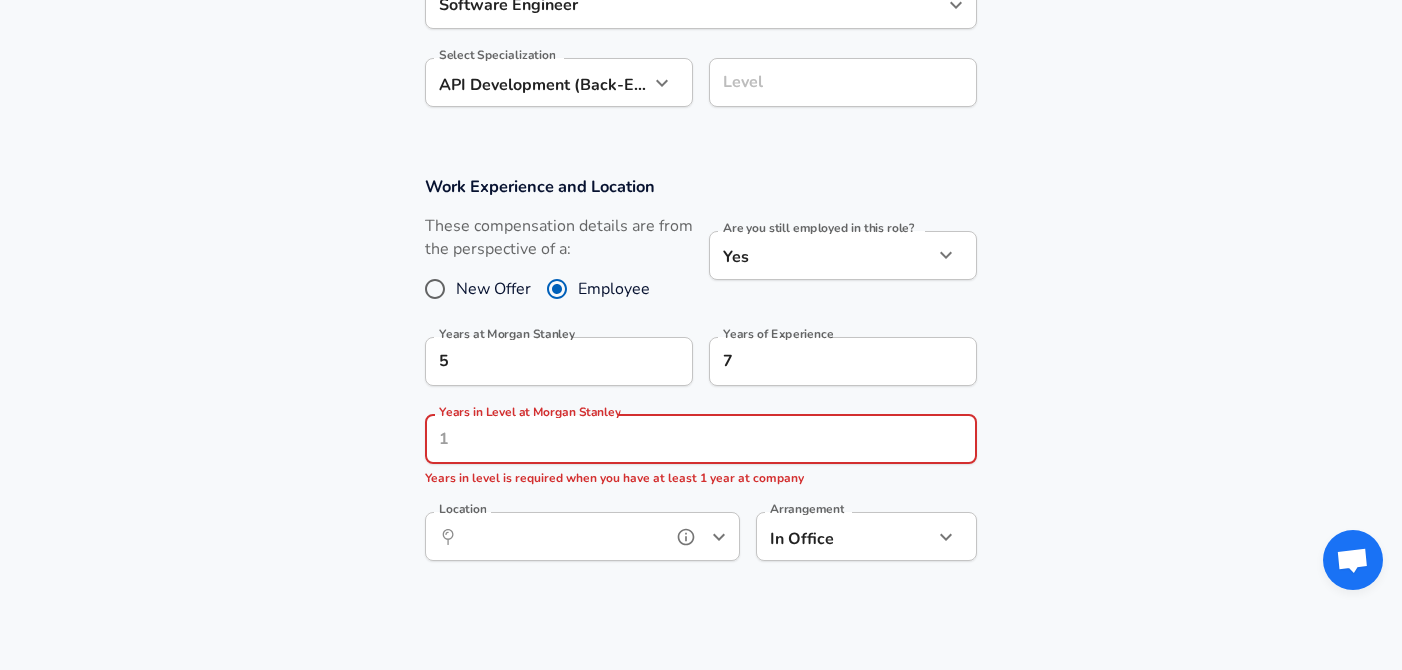 click on "Location" at bounding box center [560, 536] 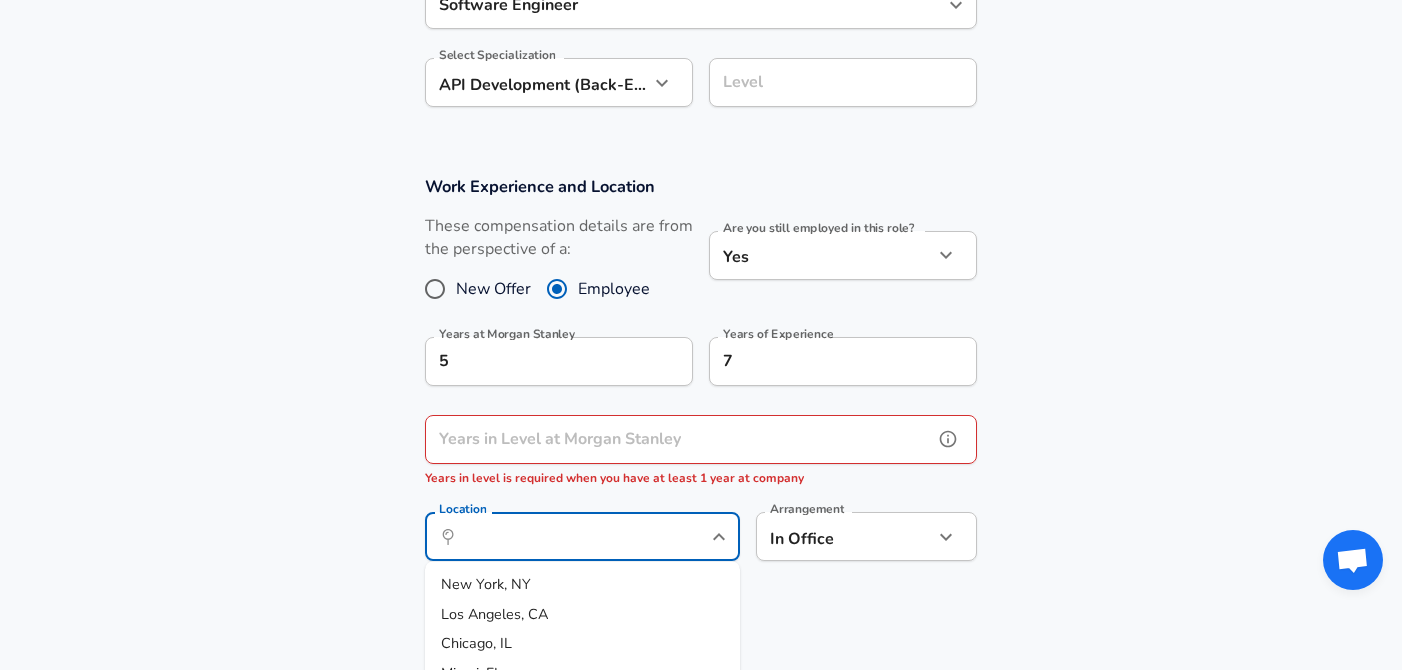click on "Years in Level at Morgan Stanley" at bounding box center (679, 439) 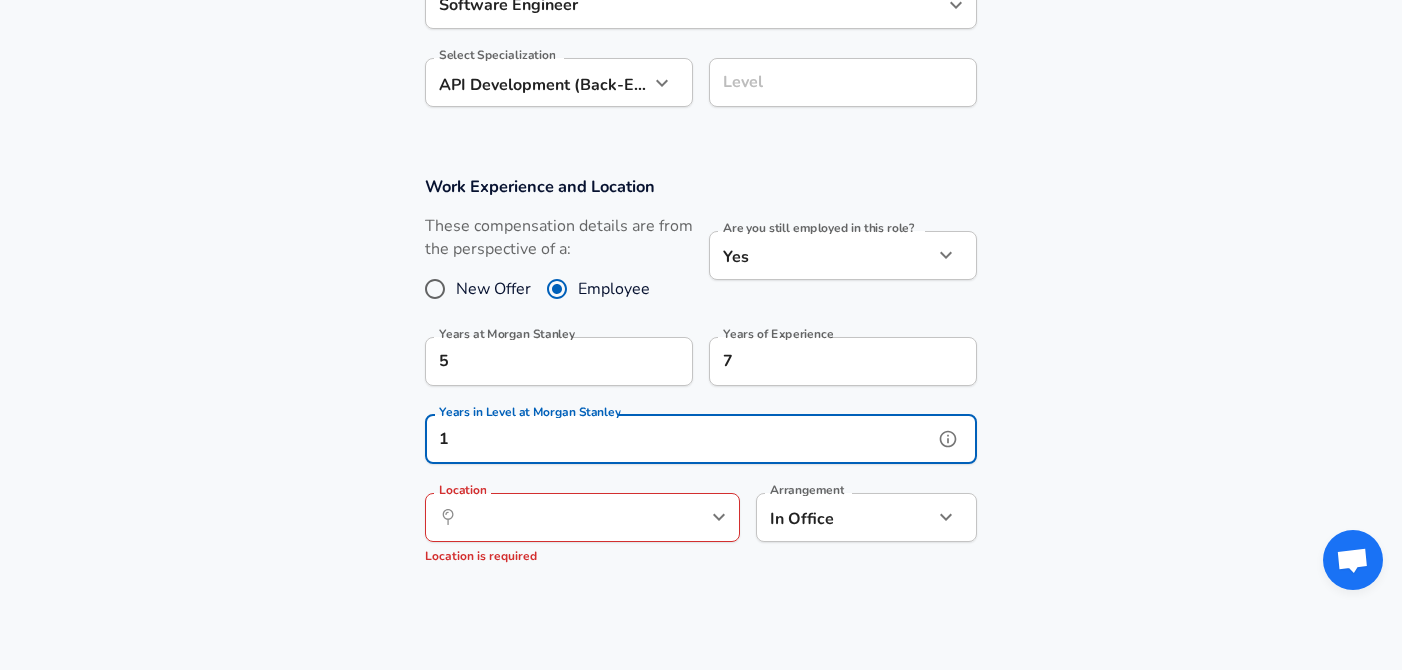 type on "1" 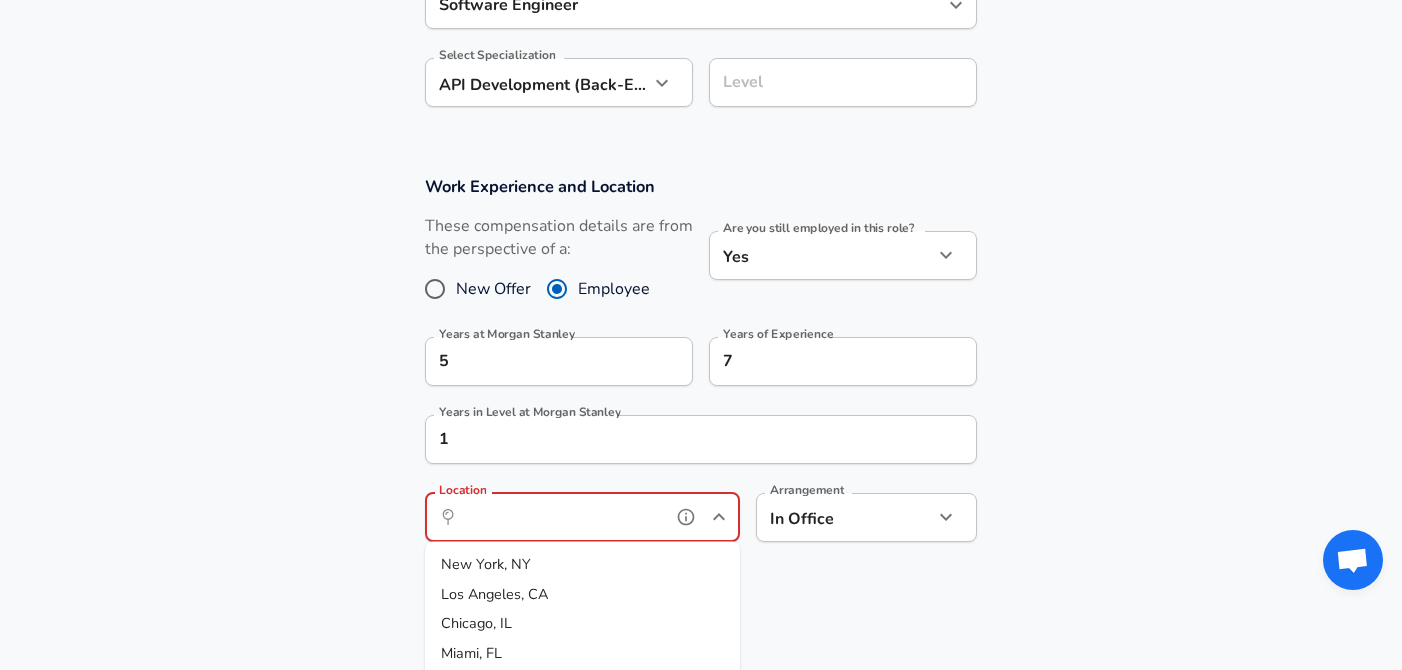 click on "Location" at bounding box center (560, 517) 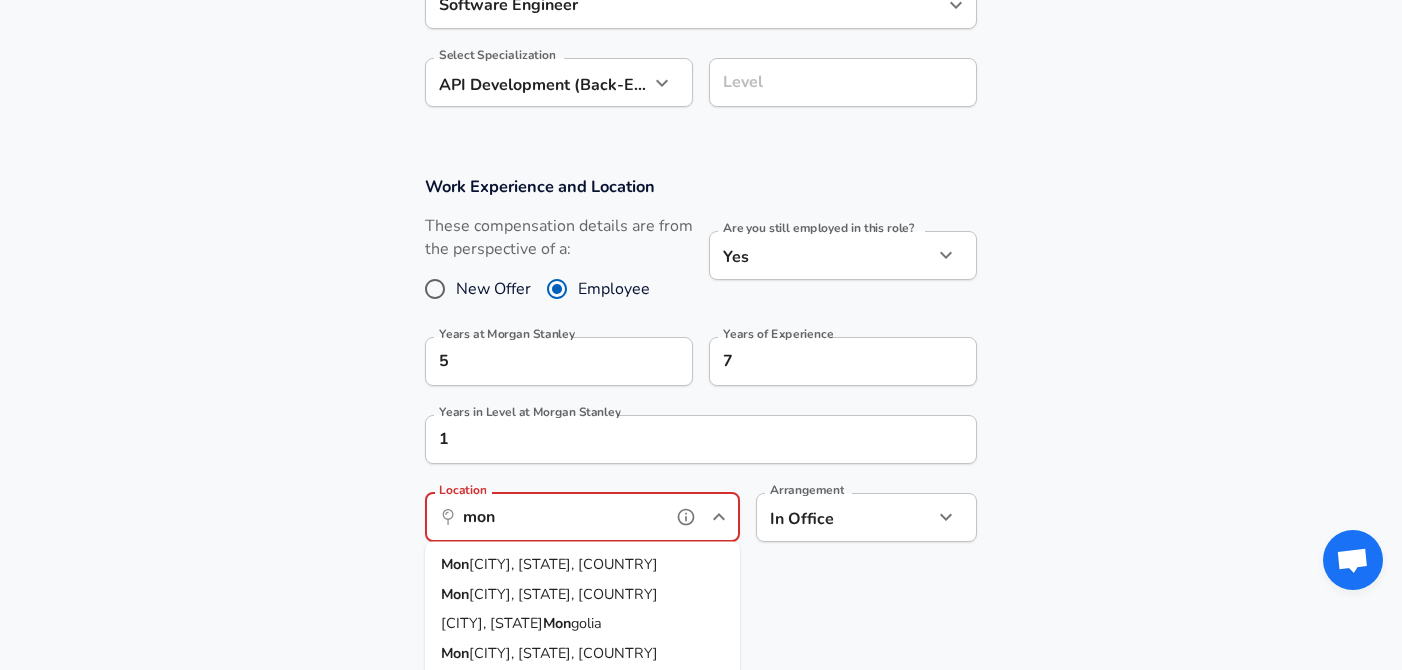 click on "[CITY], [STATE], [COUNTRY]" at bounding box center (563, 593) 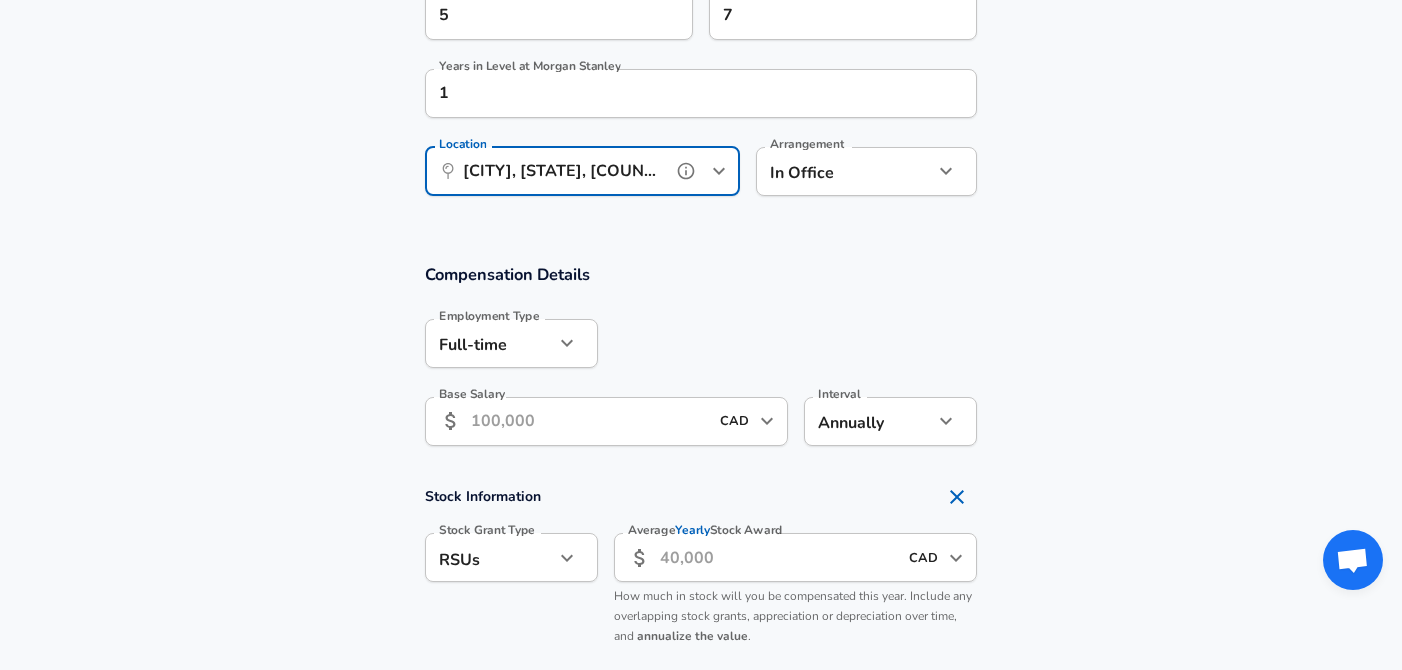 scroll, scrollTop: 1018, scrollLeft: 0, axis: vertical 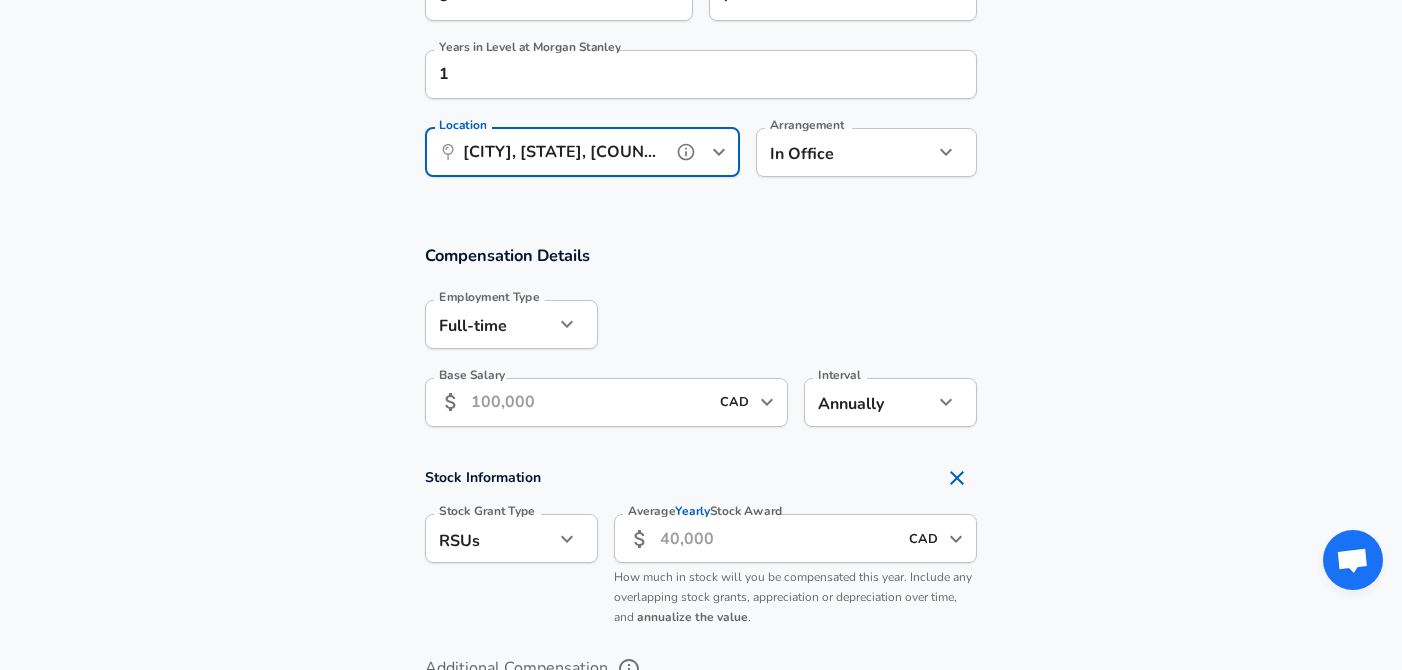 type on "[CITY], [STATE], [COUNTRY]" 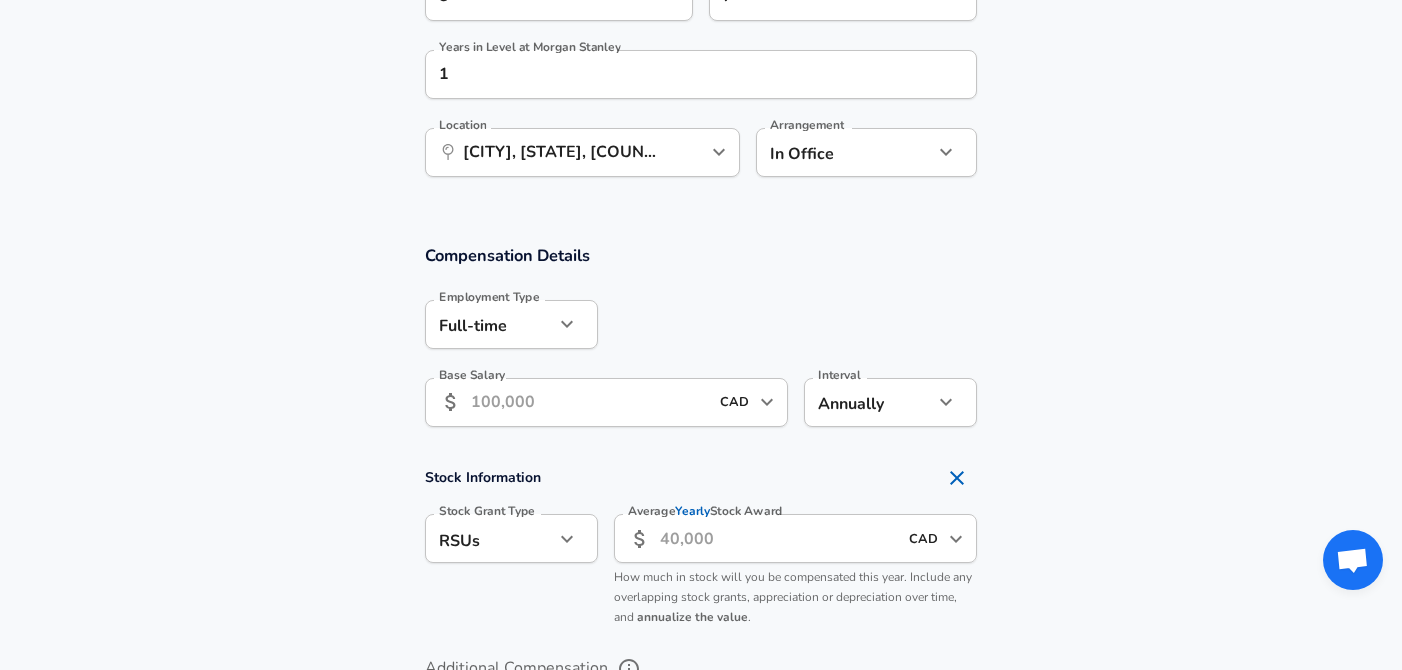 click on "Base Salary" at bounding box center (589, 402) 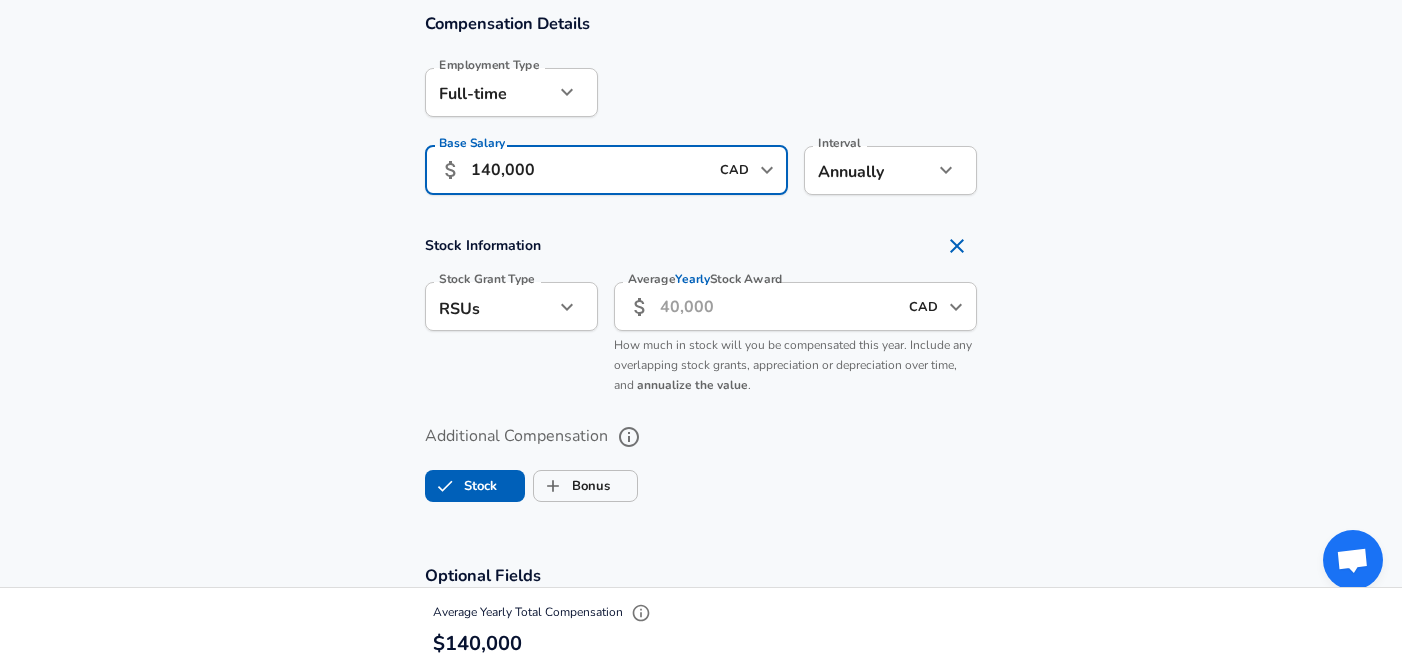 scroll, scrollTop: 1257, scrollLeft: 0, axis: vertical 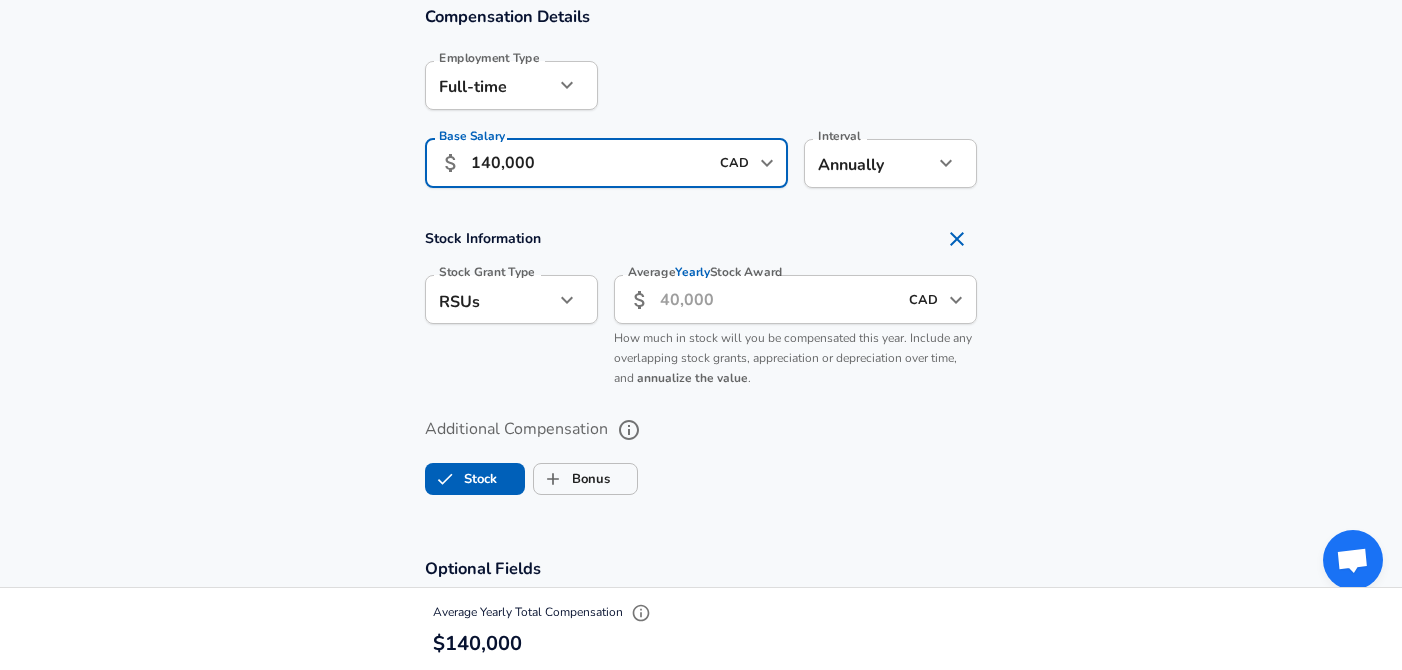 click on "140,000" at bounding box center [589, 163] 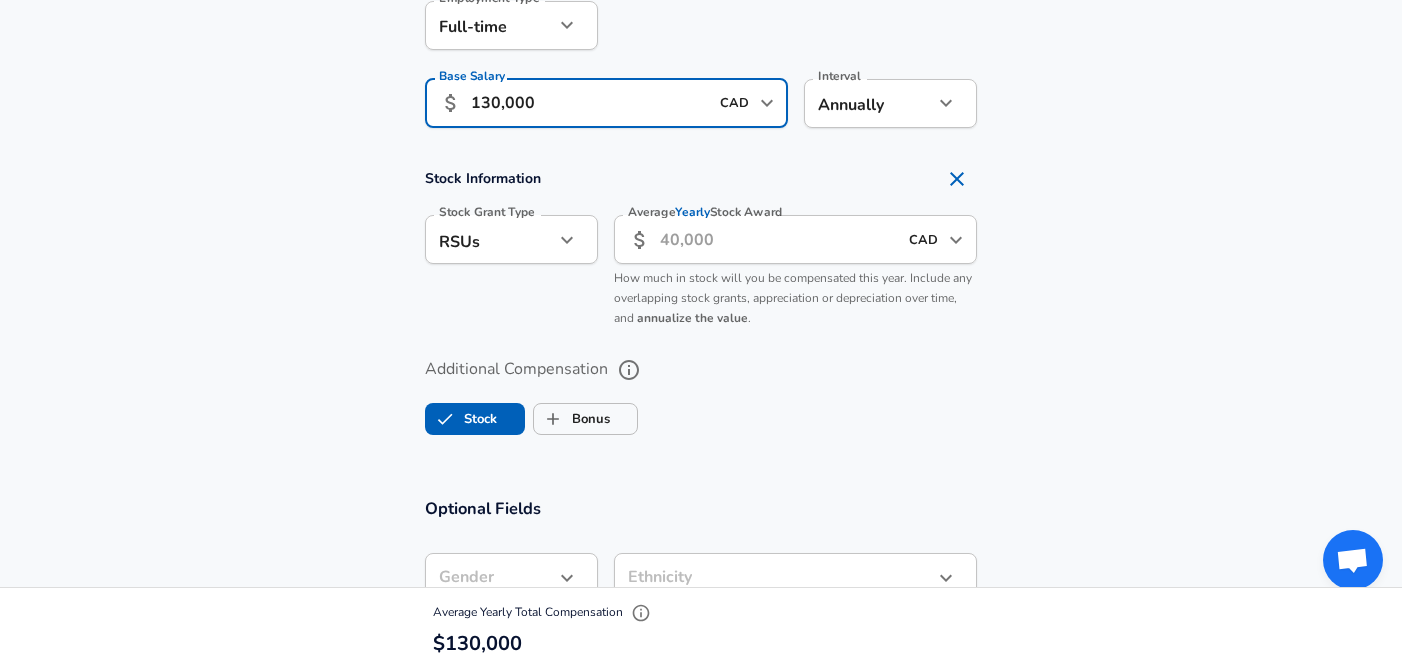 scroll, scrollTop: 1321, scrollLeft: 0, axis: vertical 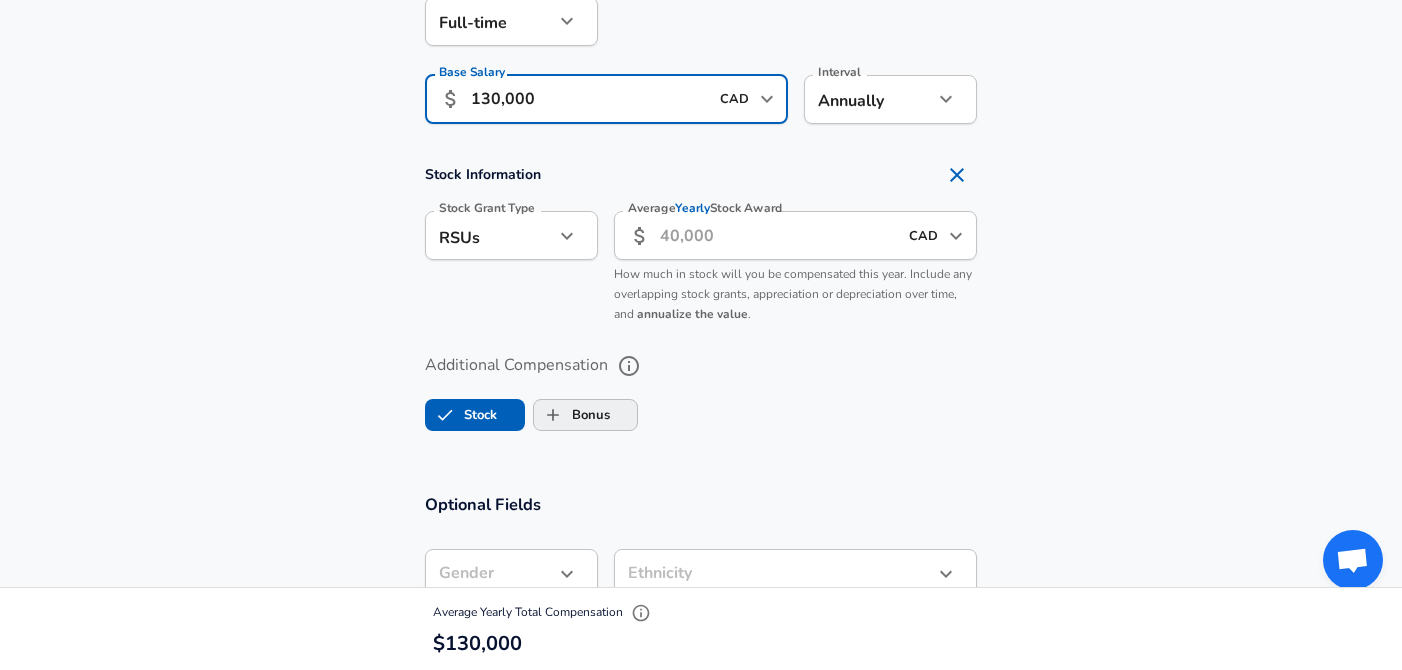 type on "130,000" 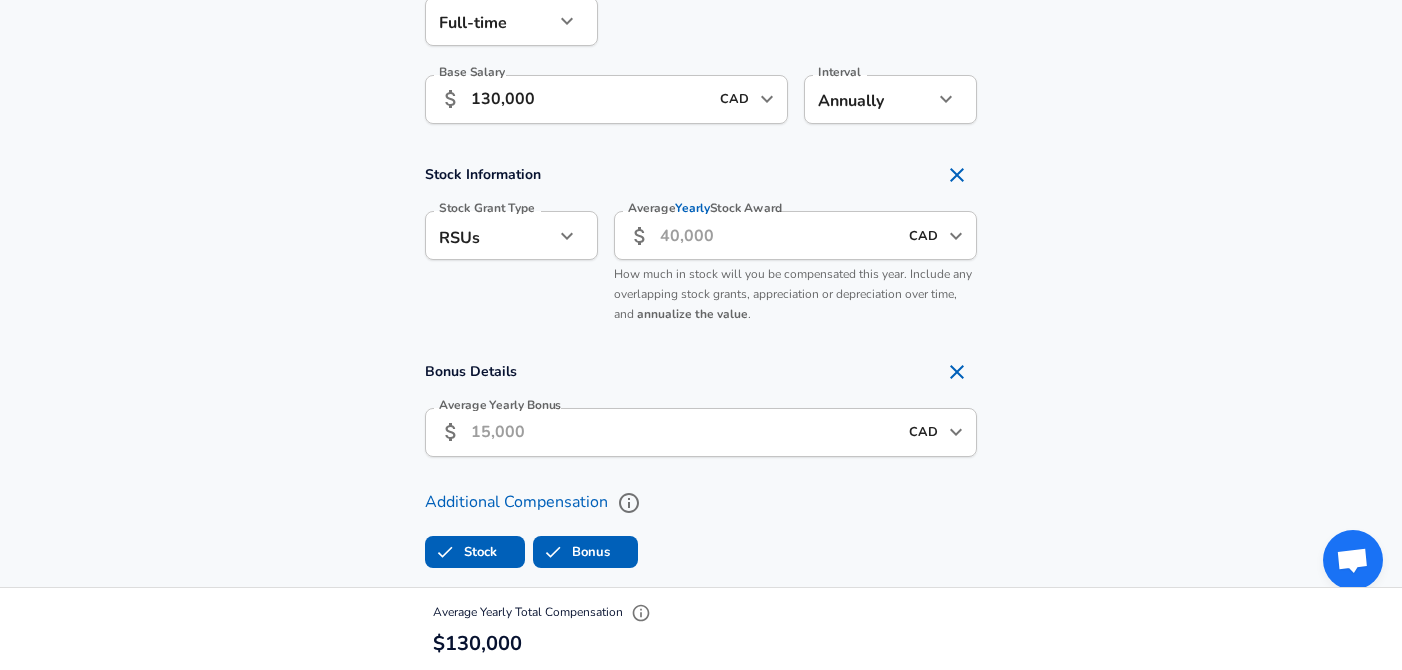 checkbox on "true" 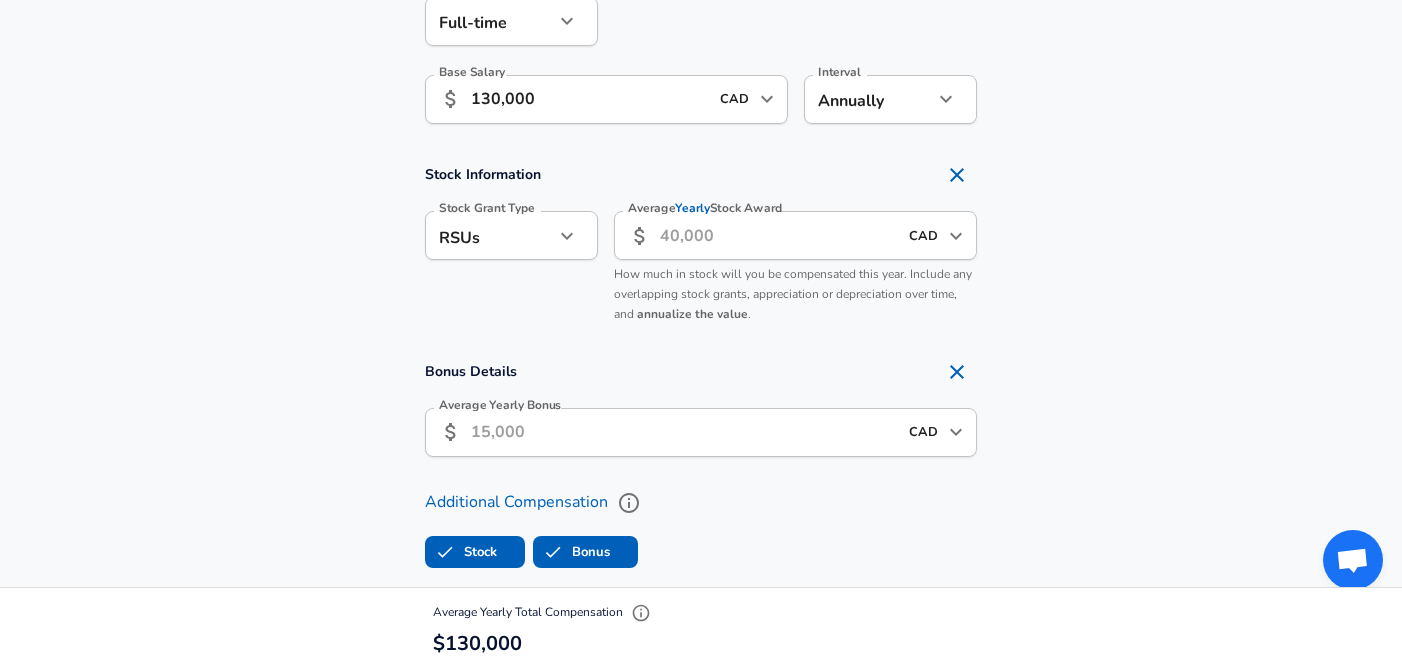 click on "130,000" at bounding box center (589, 99) 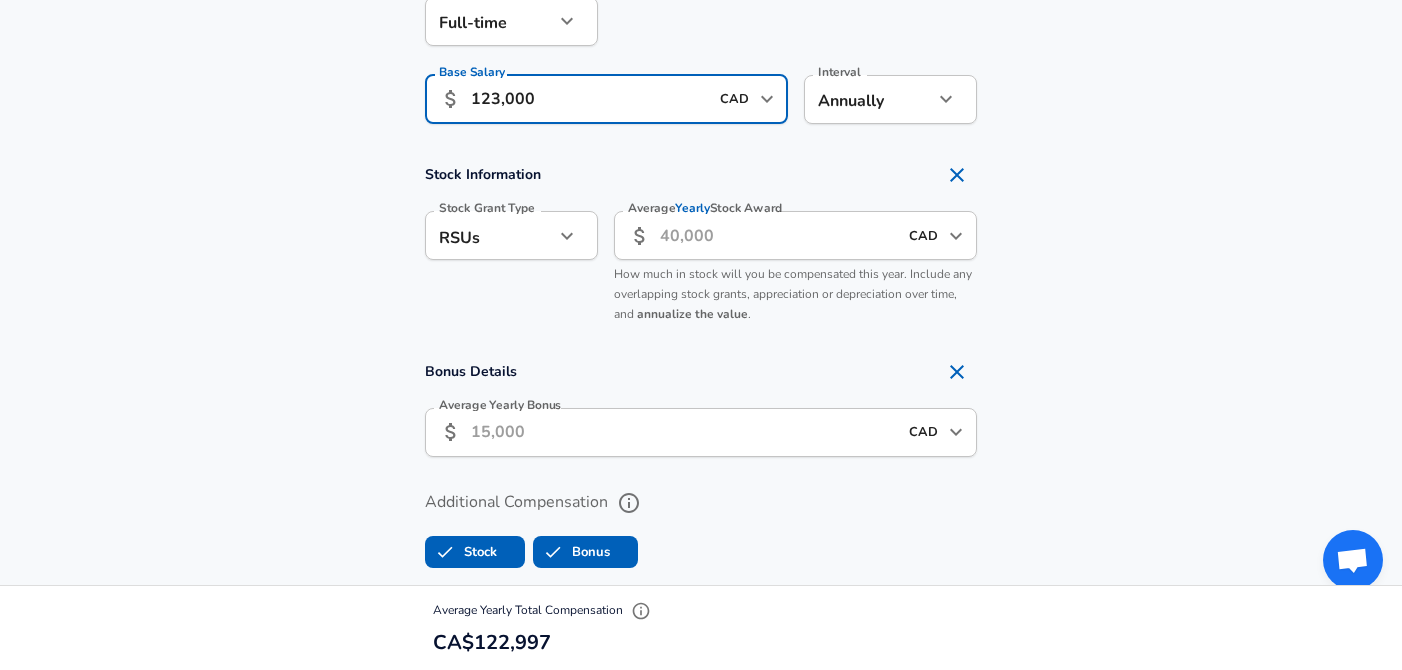 type on "123,000" 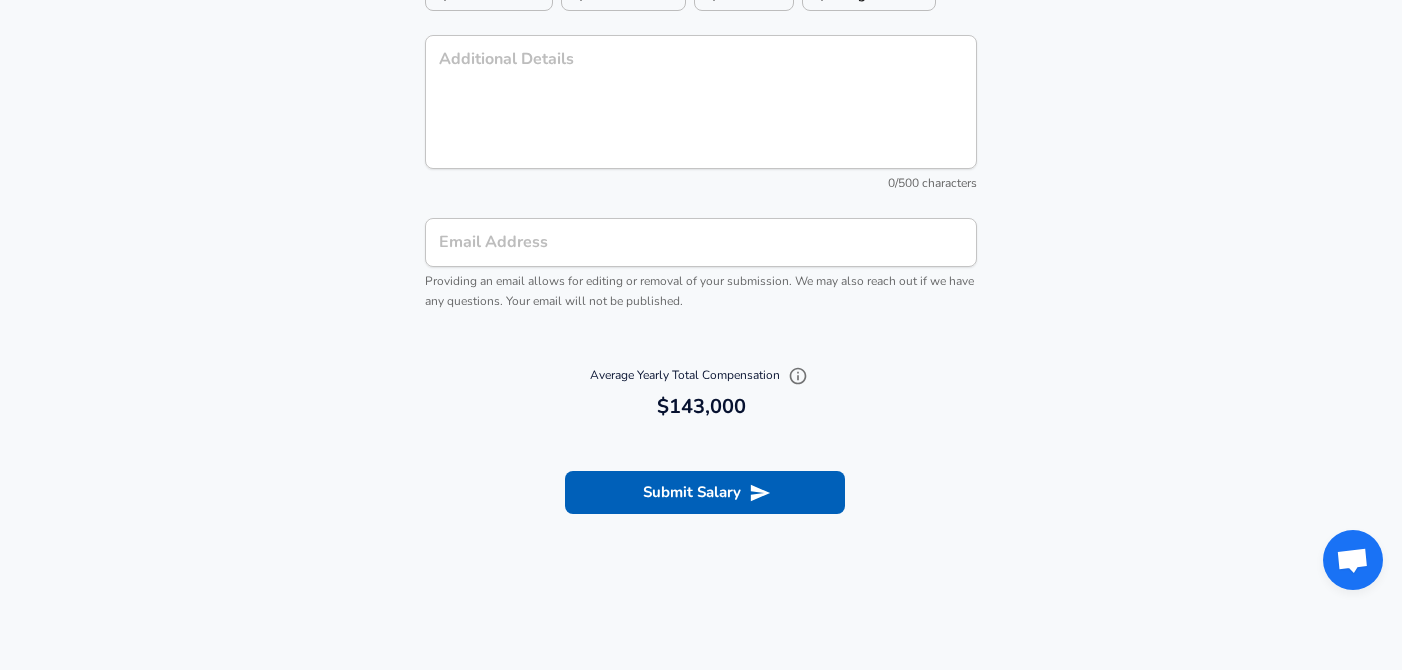 scroll, scrollTop: 2285, scrollLeft: 0, axis: vertical 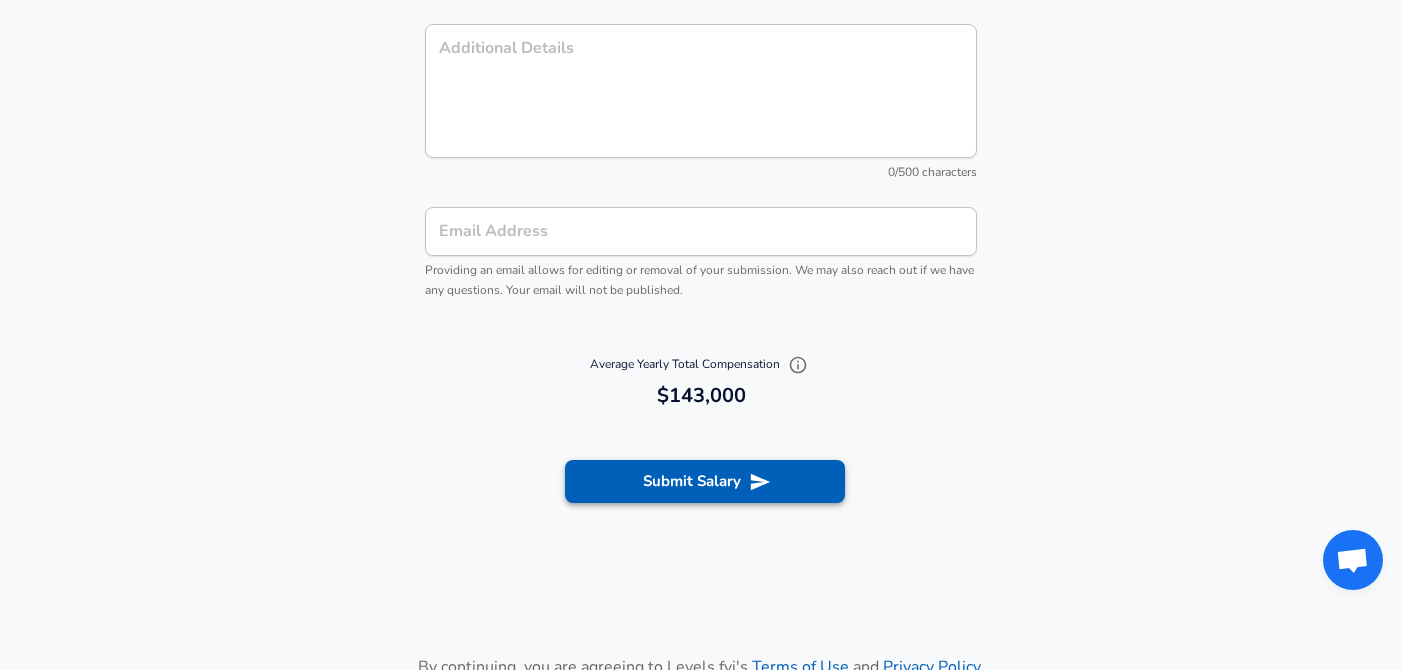type on "20,000" 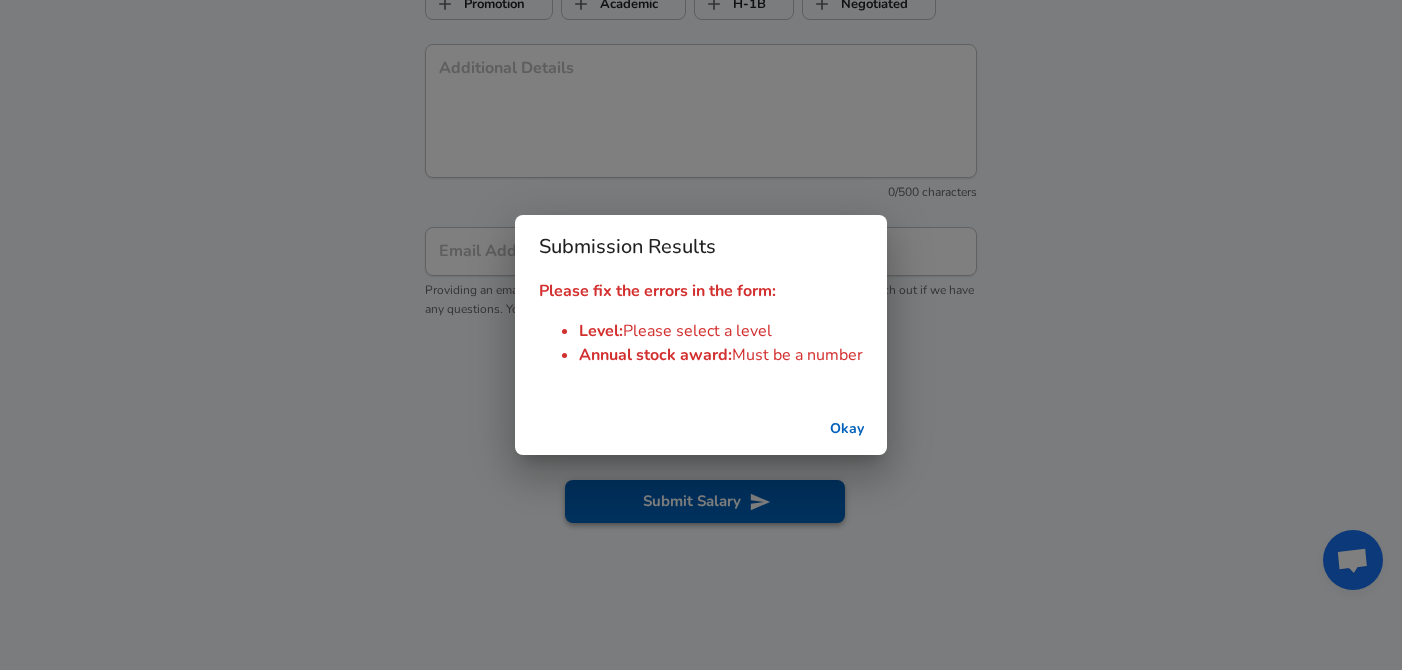 scroll, scrollTop: 2305, scrollLeft: 0, axis: vertical 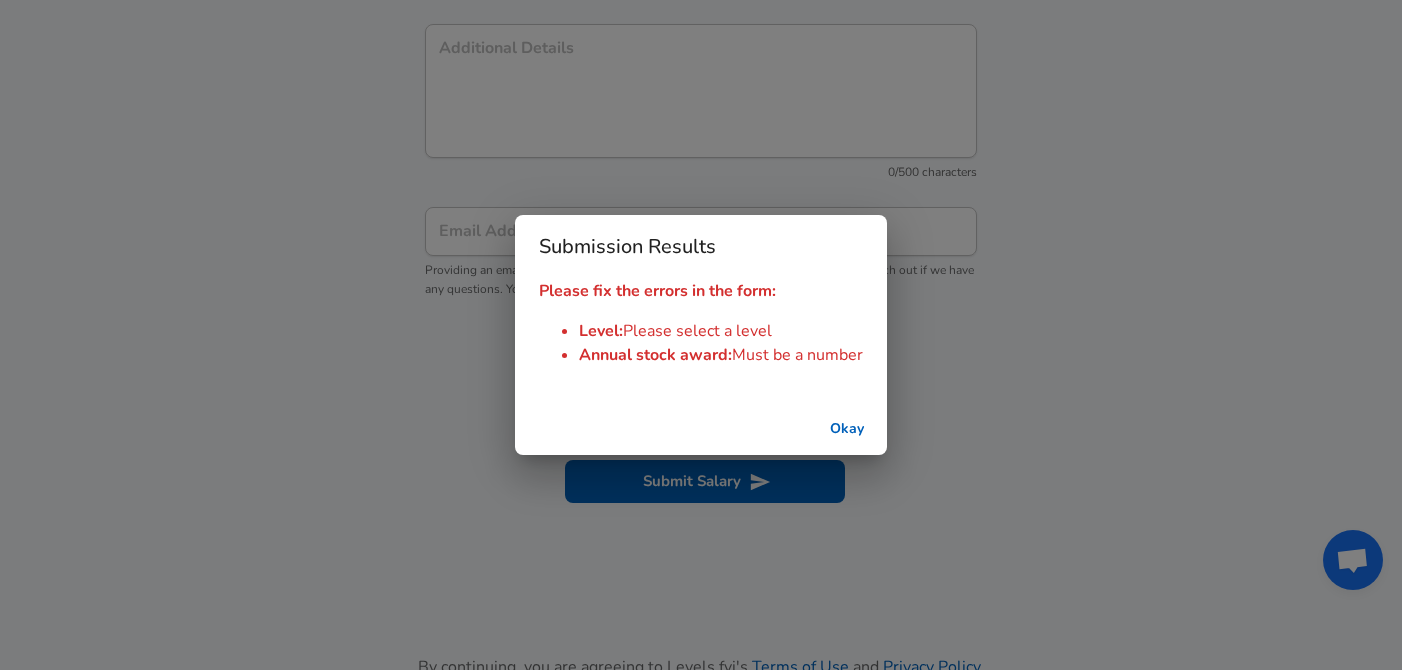 click on "Okay" at bounding box center (847, 429) 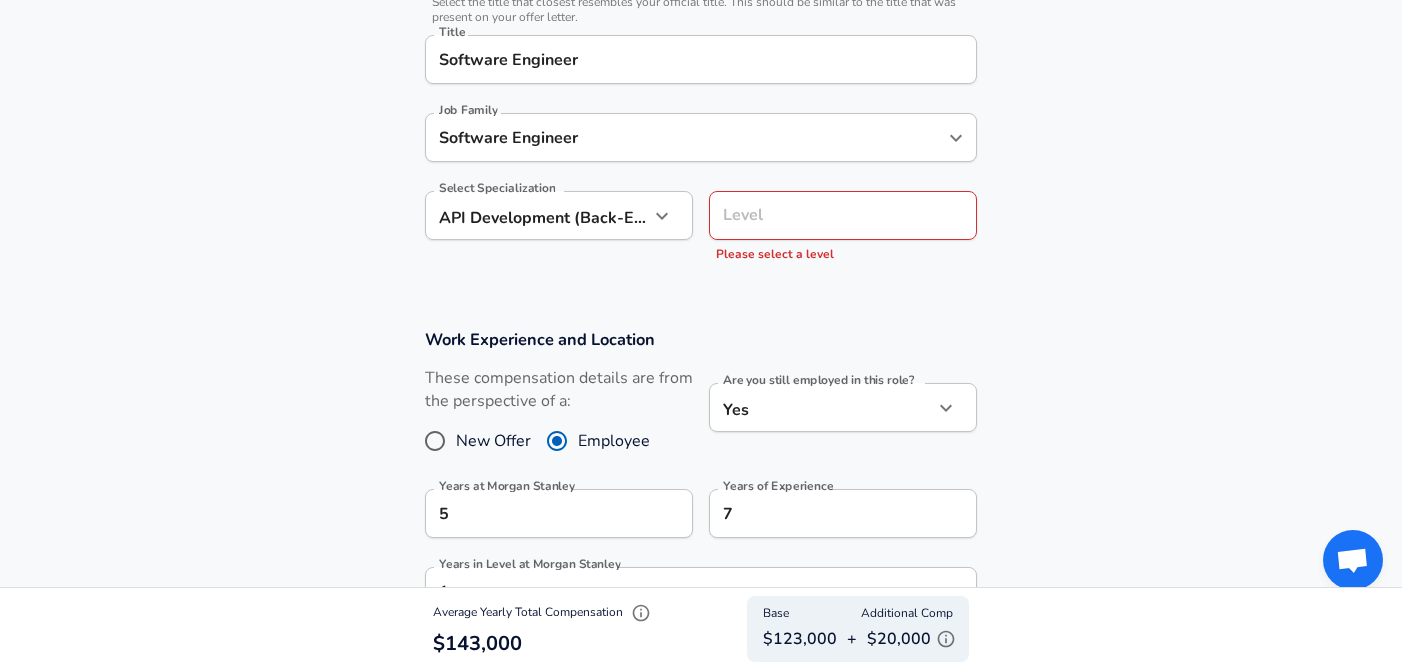 scroll, scrollTop: 518, scrollLeft: 0, axis: vertical 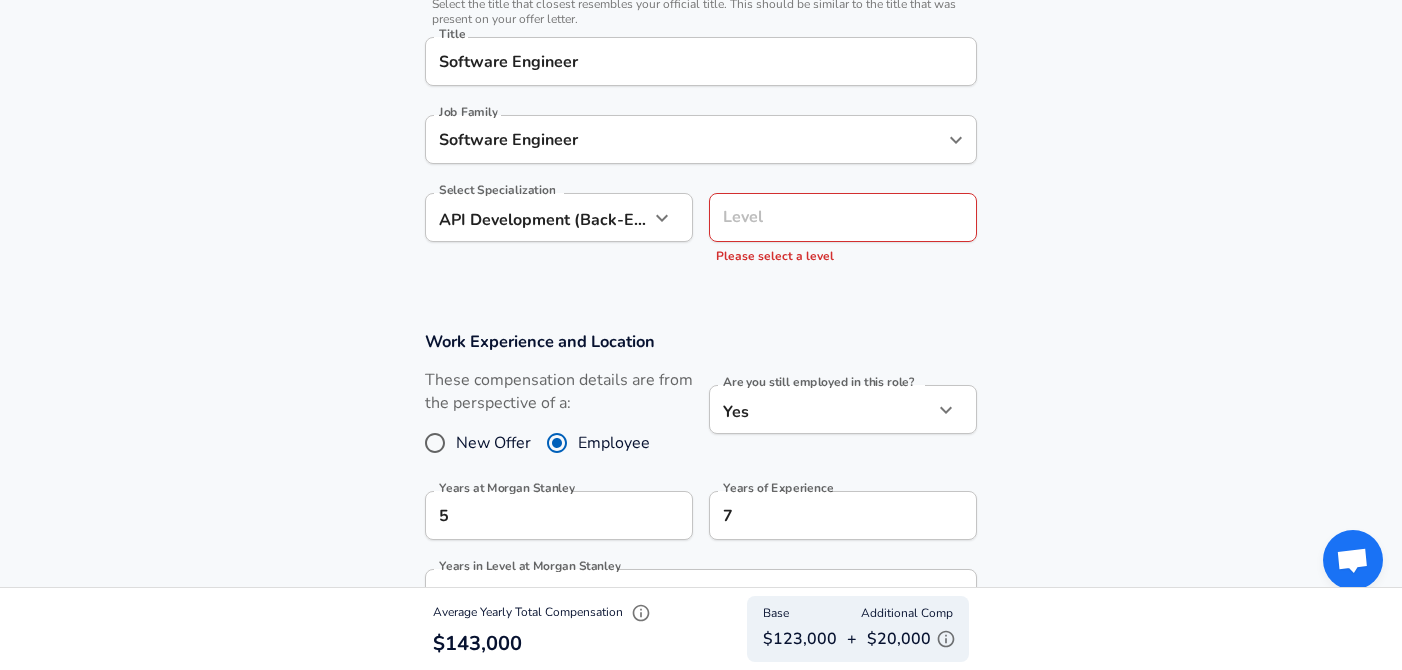 click on "Level" at bounding box center [843, 217] 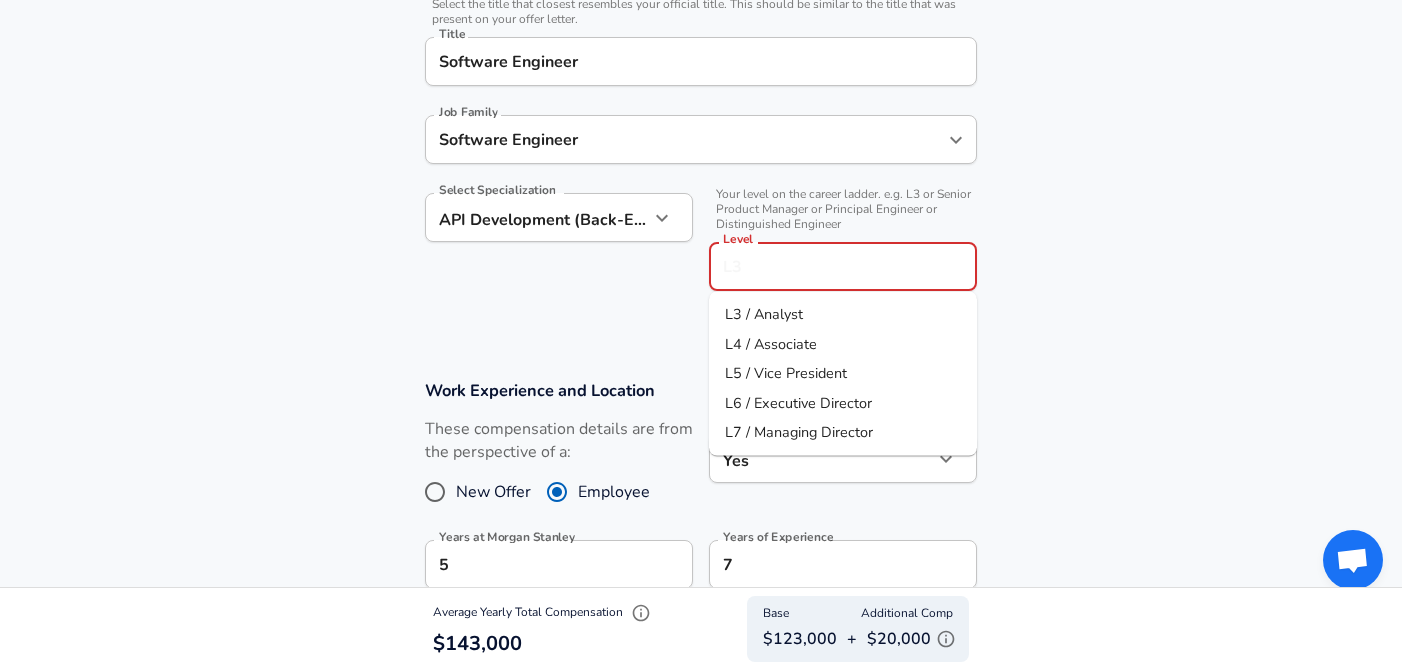 scroll, scrollTop: 558, scrollLeft: 0, axis: vertical 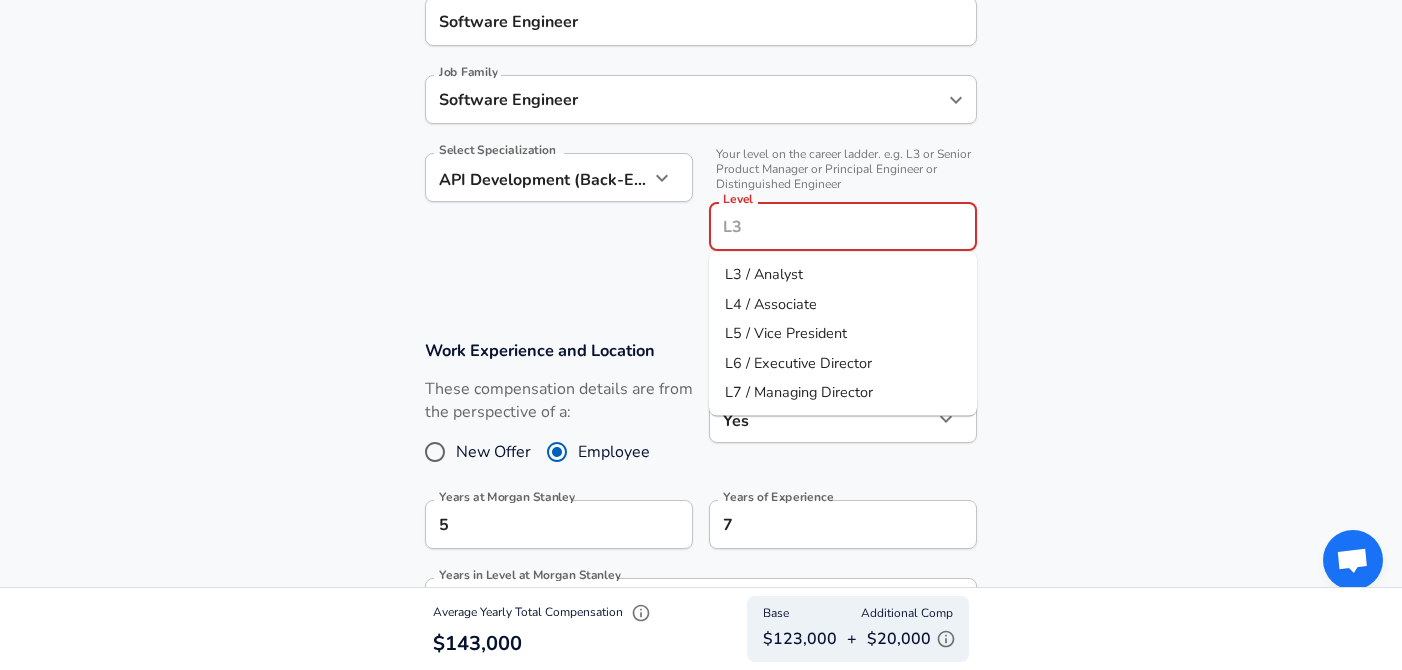 click on "L4 / Associate" at bounding box center [771, 303] 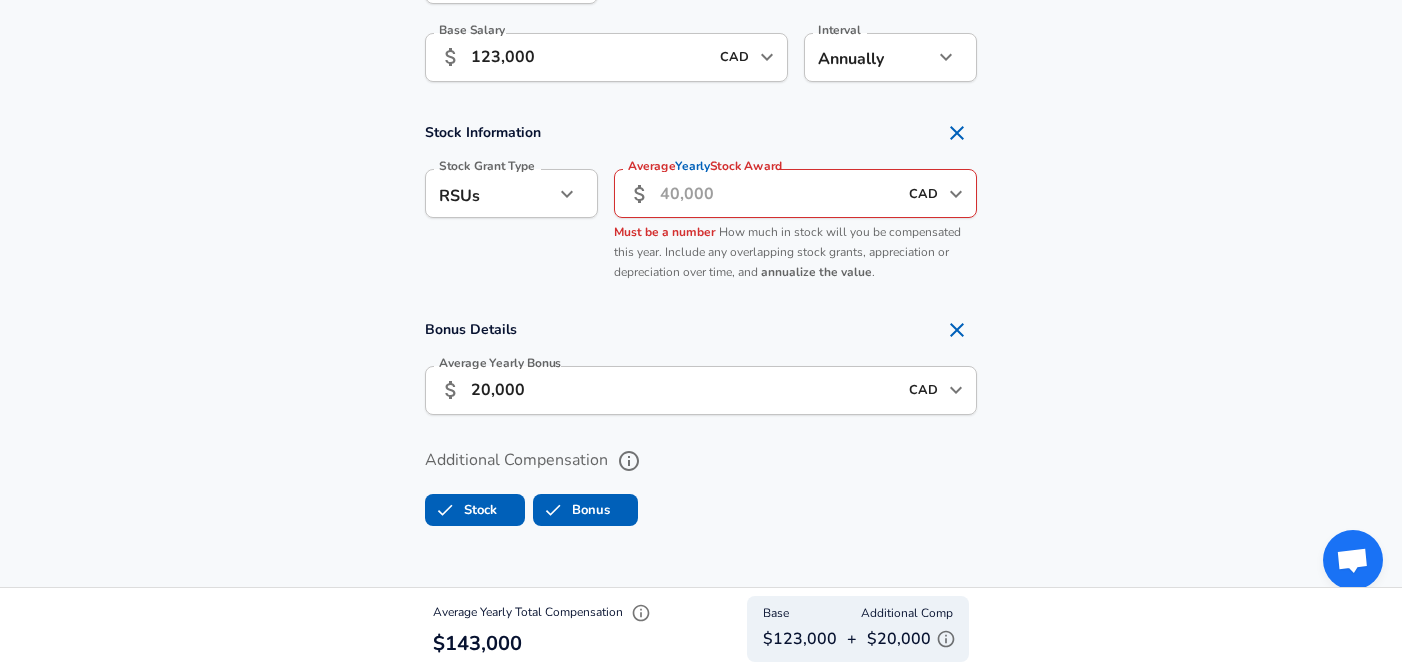 scroll, scrollTop: 1393, scrollLeft: 0, axis: vertical 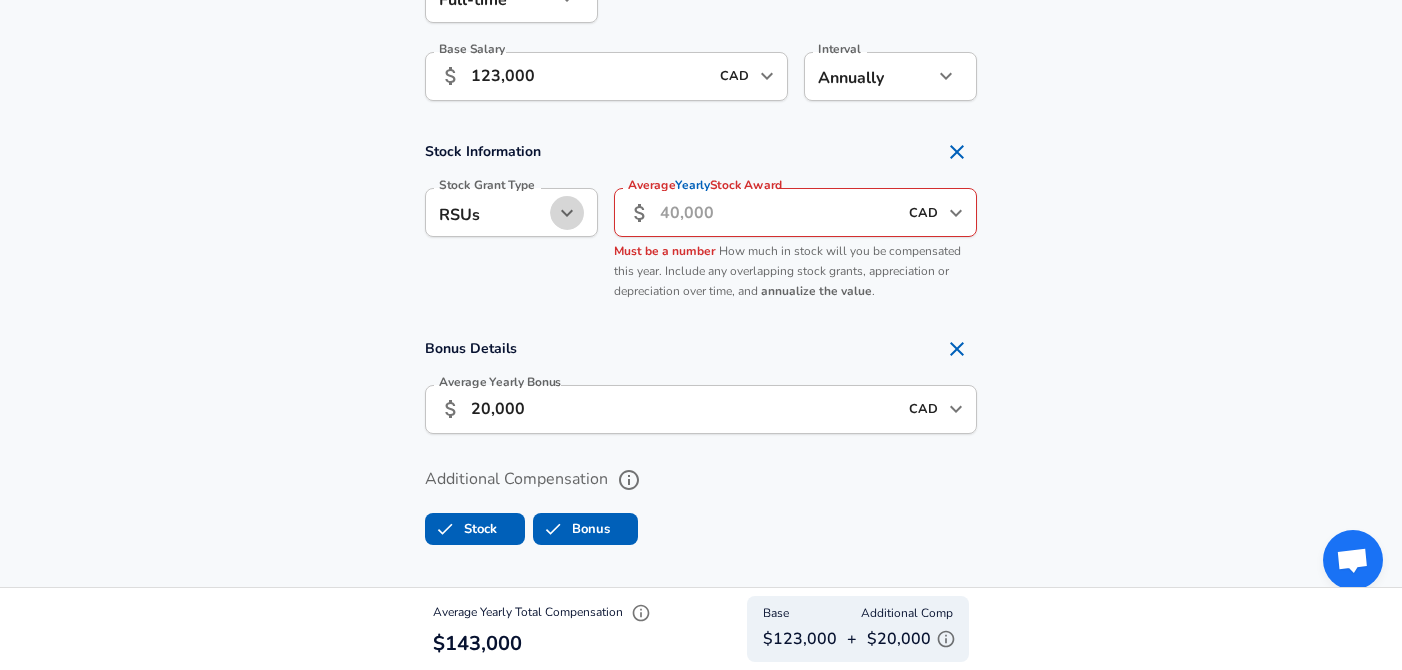 click 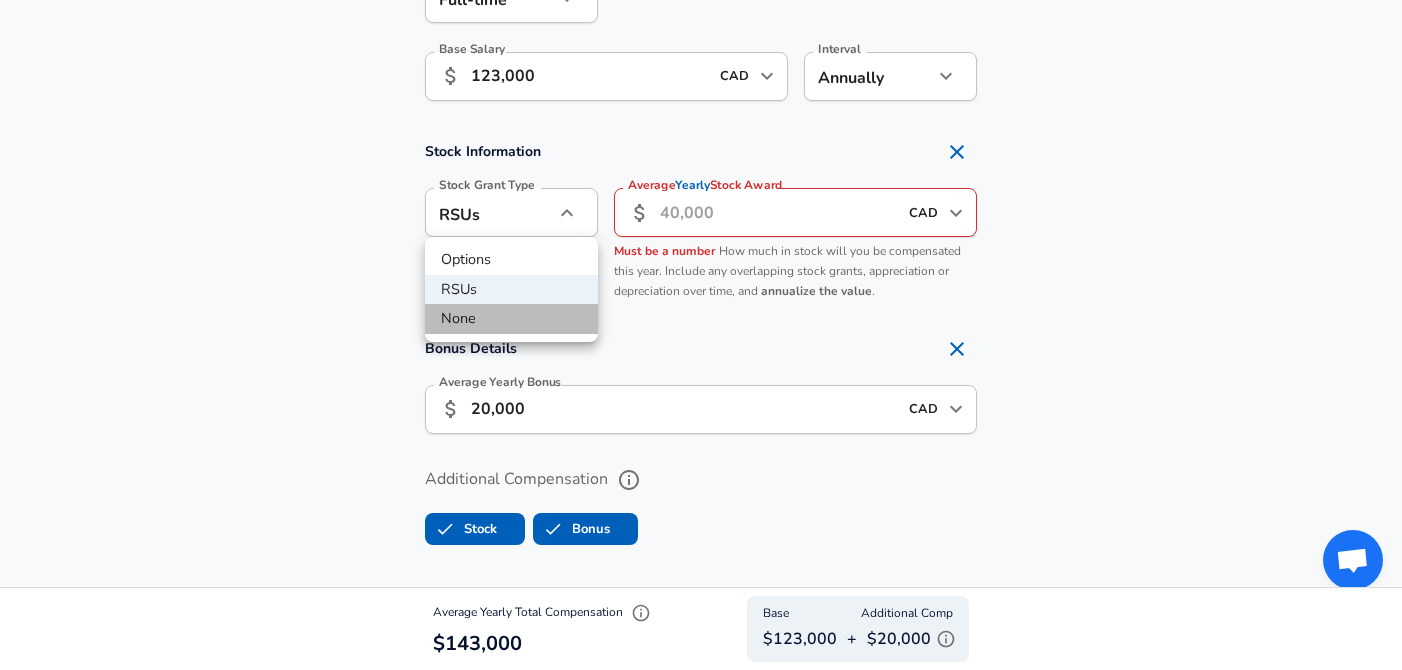 click on "None" at bounding box center [511, 319] 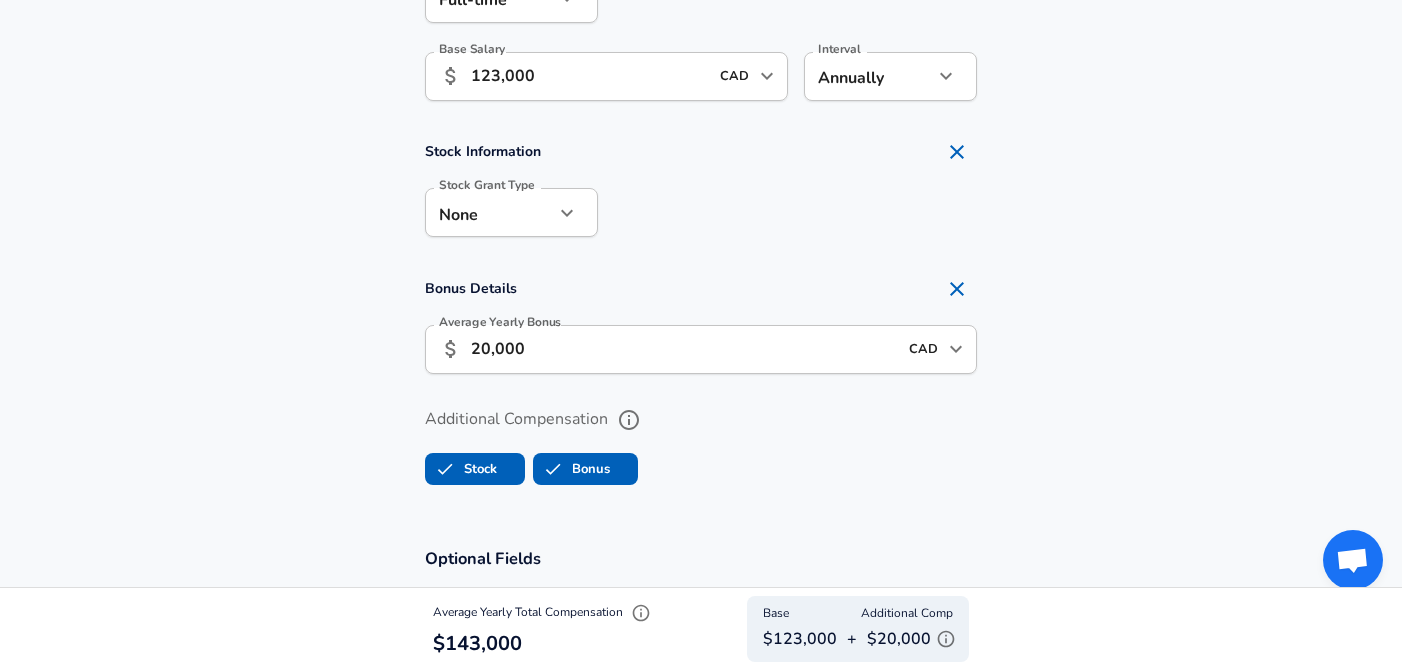 scroll, scrollTop: 0, scrollLeft: 0, axis: both 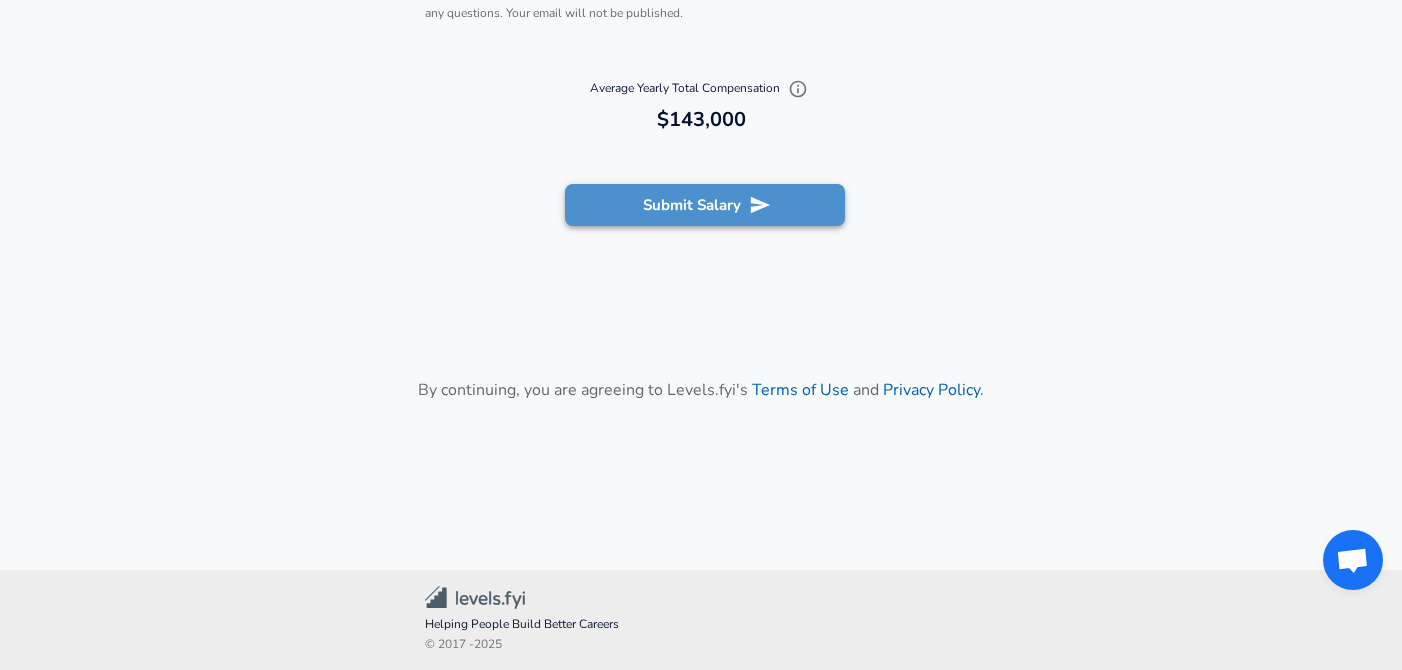 click on "Submit Salary" at bounding box center [705, 205] 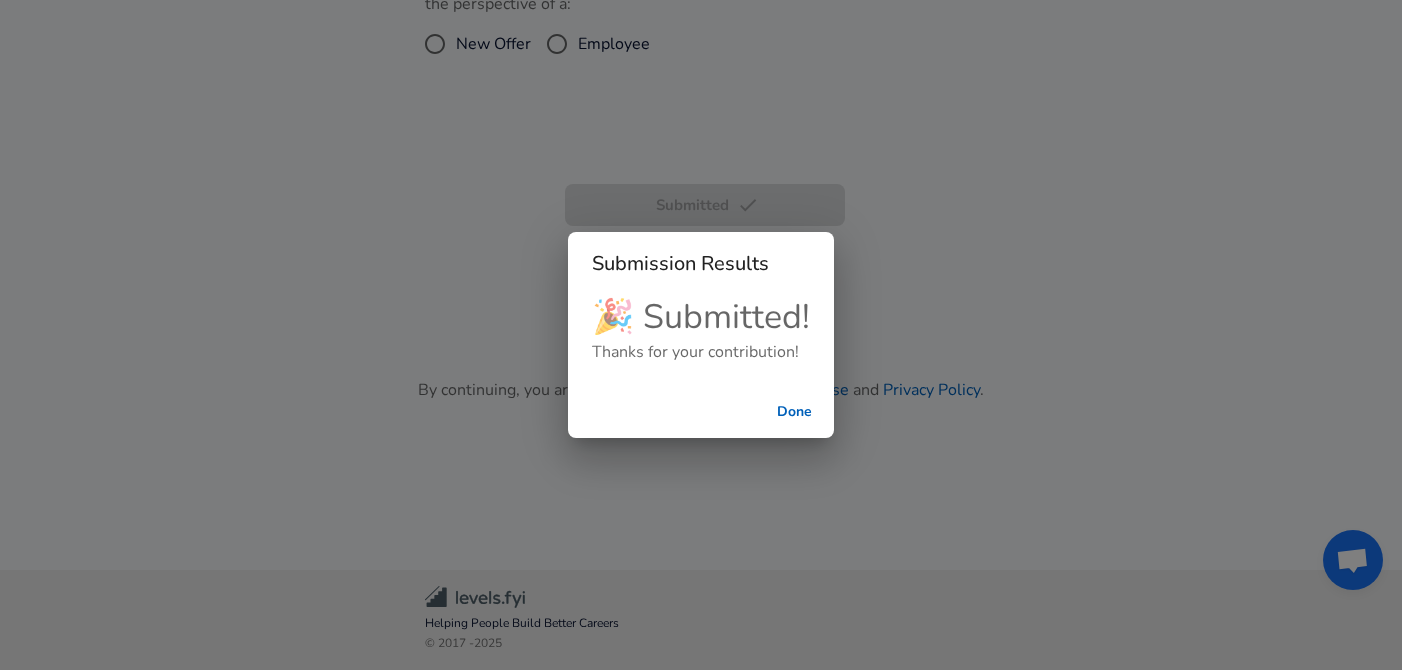 scroll, scrollTop: 854, scrollLeft: 0, axis: vertical 